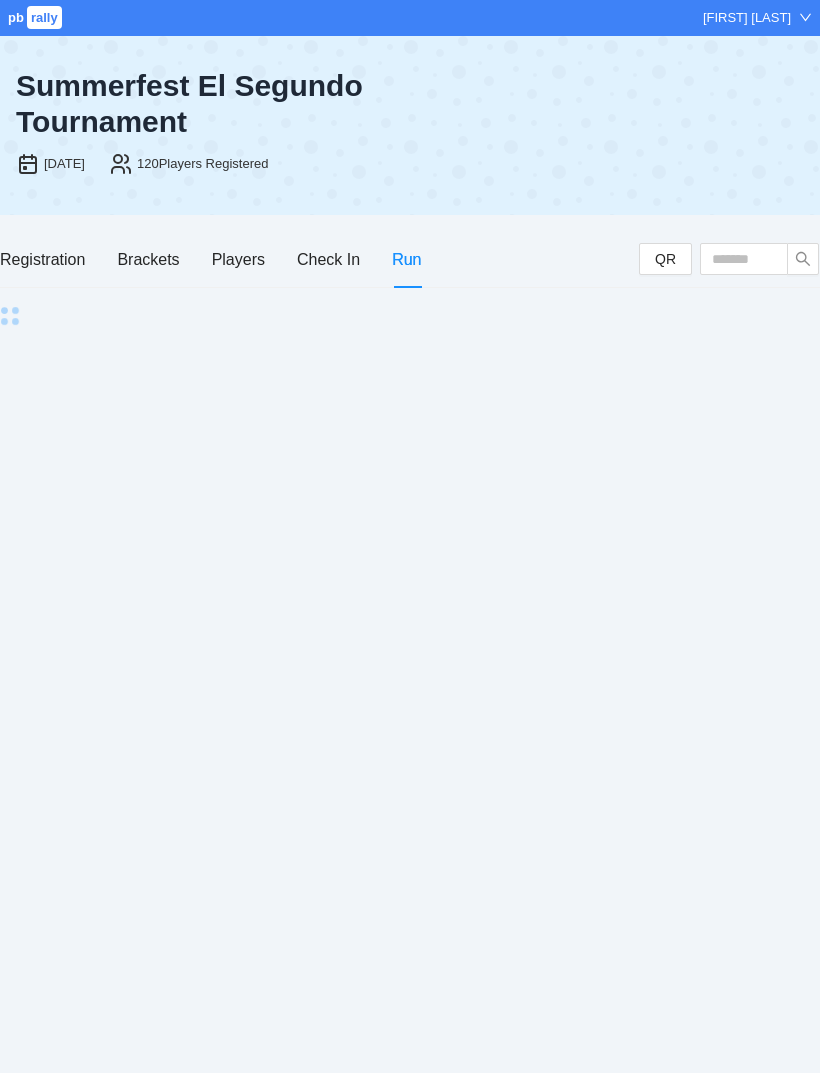 scroll, scrollTop: 0, scrollLeft: 0, axis: both 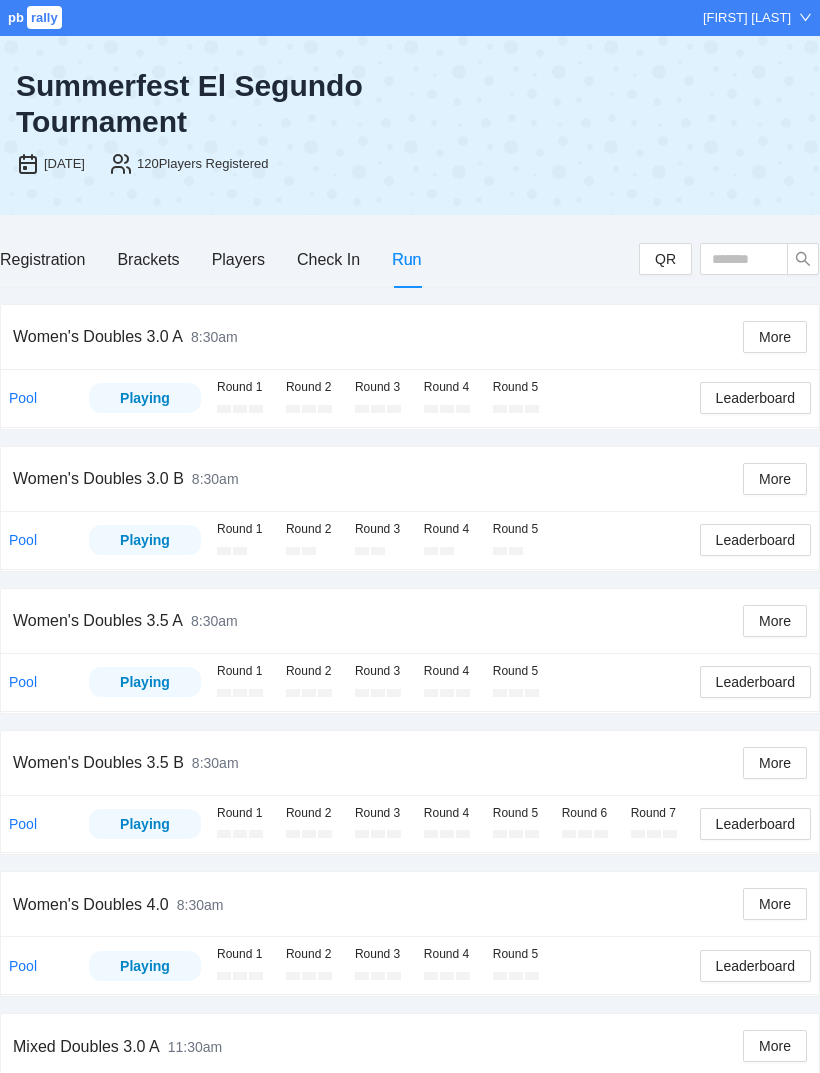 click on "Round 1" at bounding box center (243, 529) 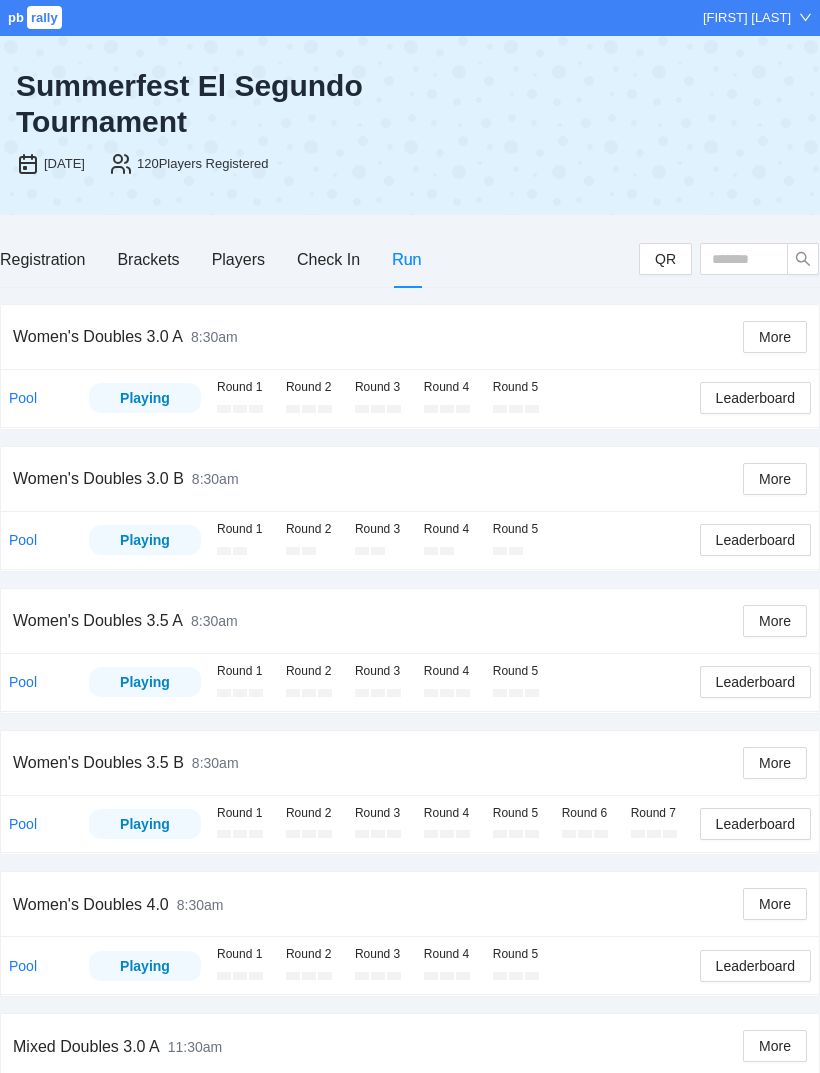 click on "Playing" at bounding box center (145, 540) 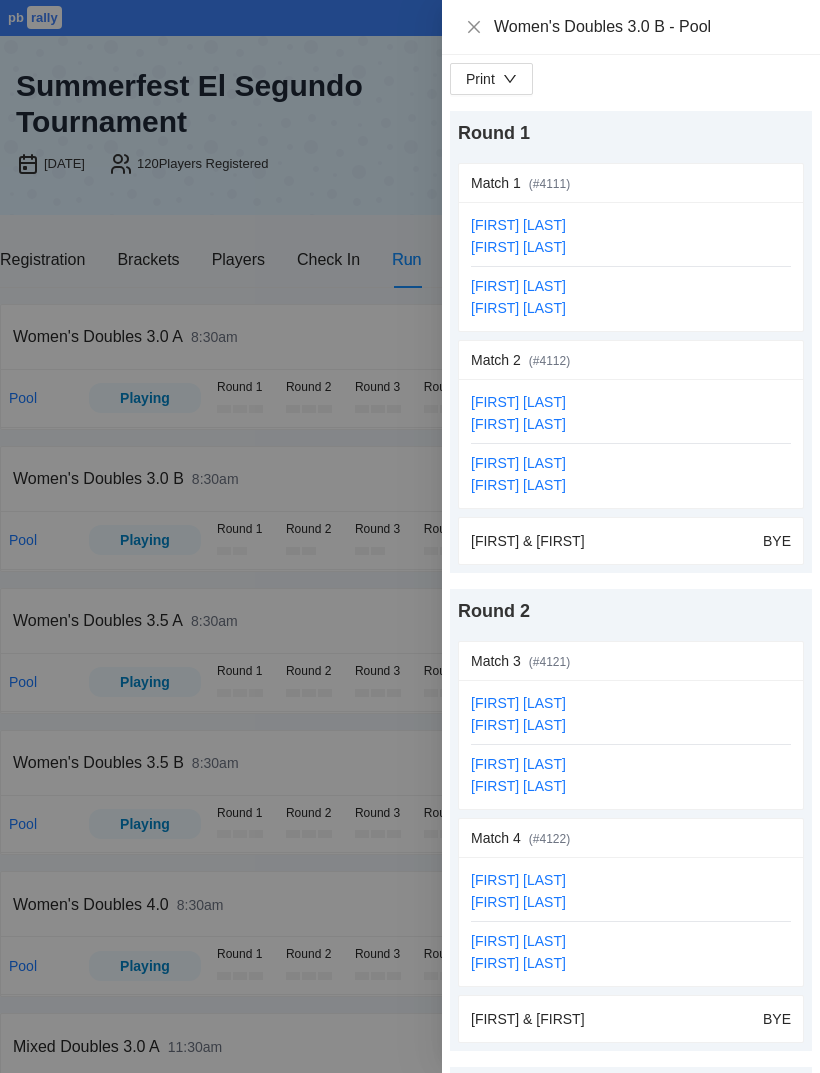 click on "[FIRST] [LAST] [FIRST] [LAST]" at bounding box center (631, 236) 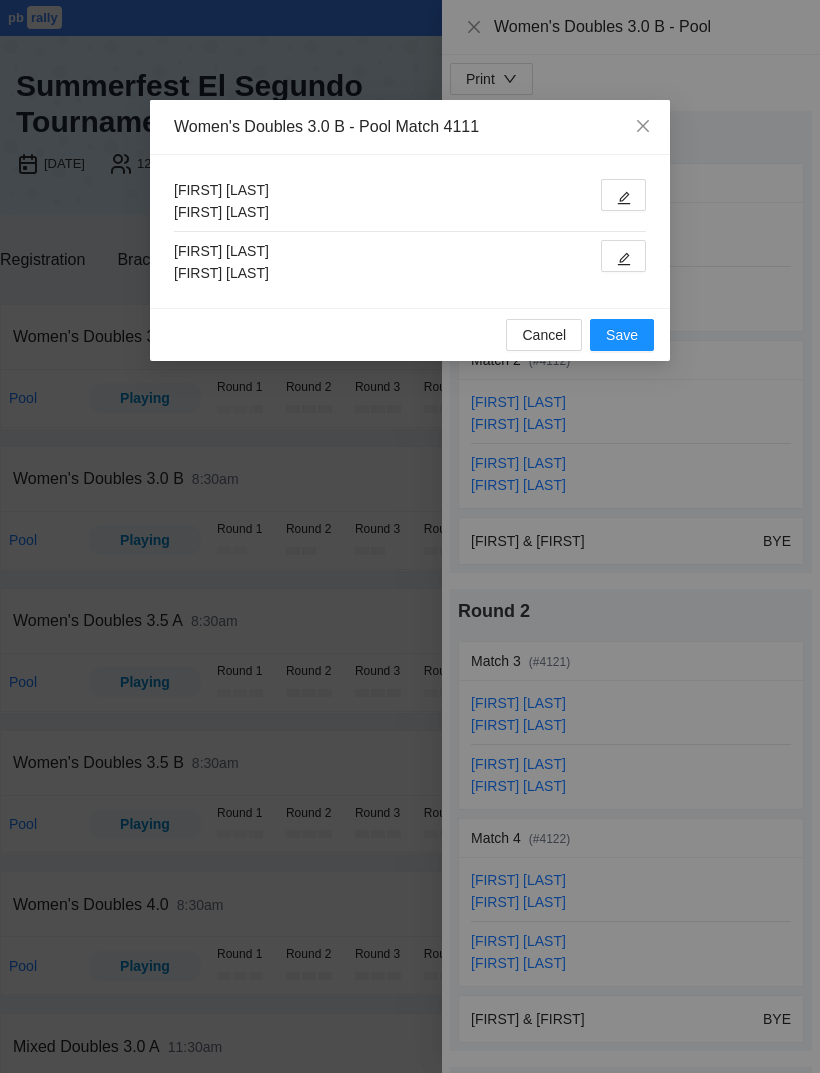 click at bounding box center (623, 195) 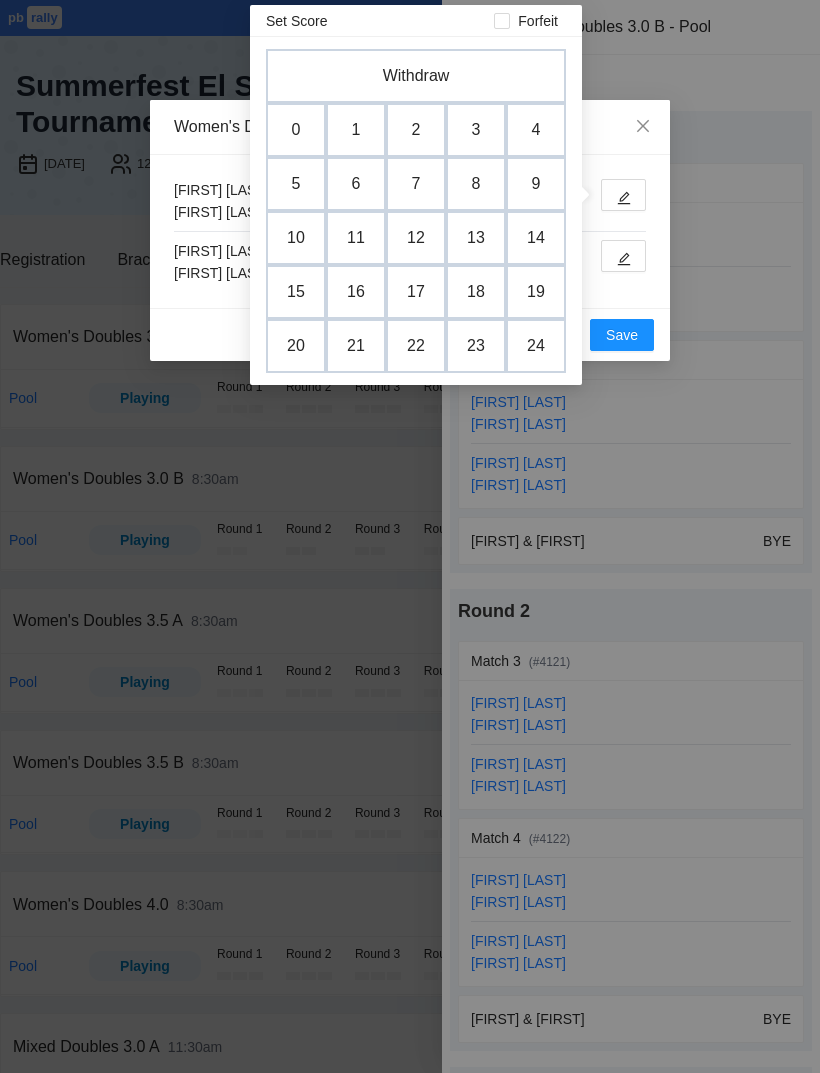 click on "8" at bounding box center [476, 184] 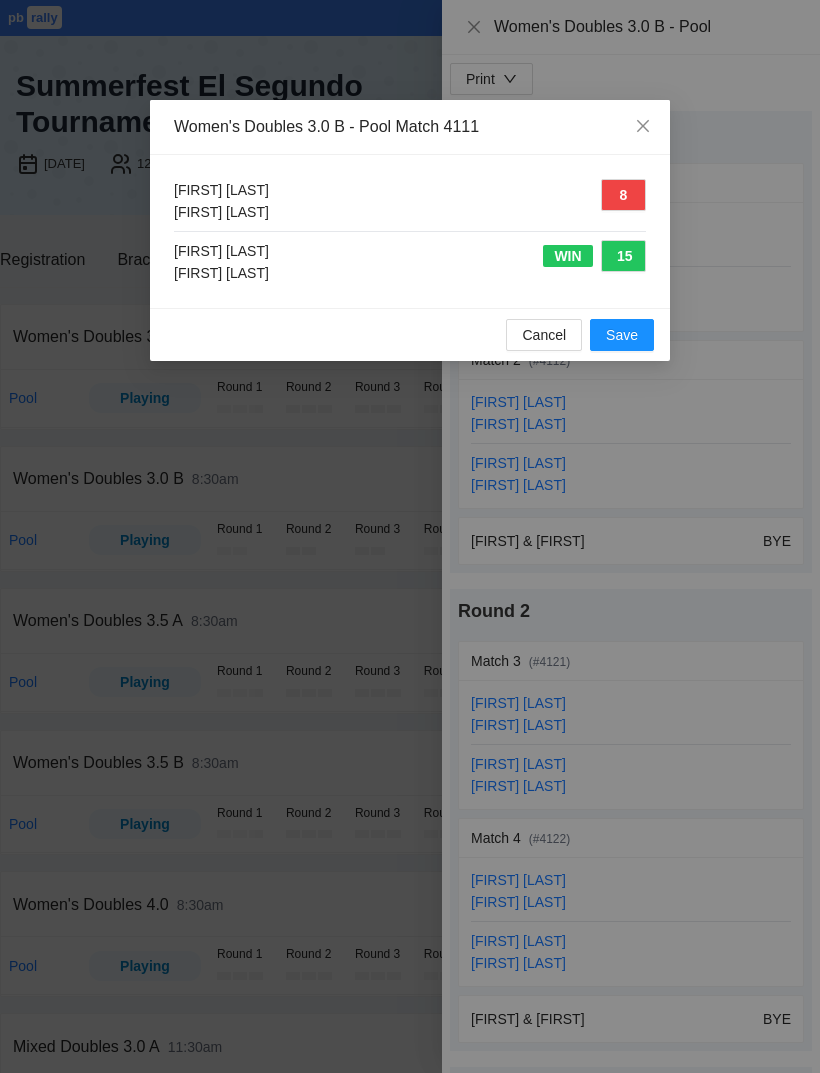 click on "Save" at bounding box center [622, 335] 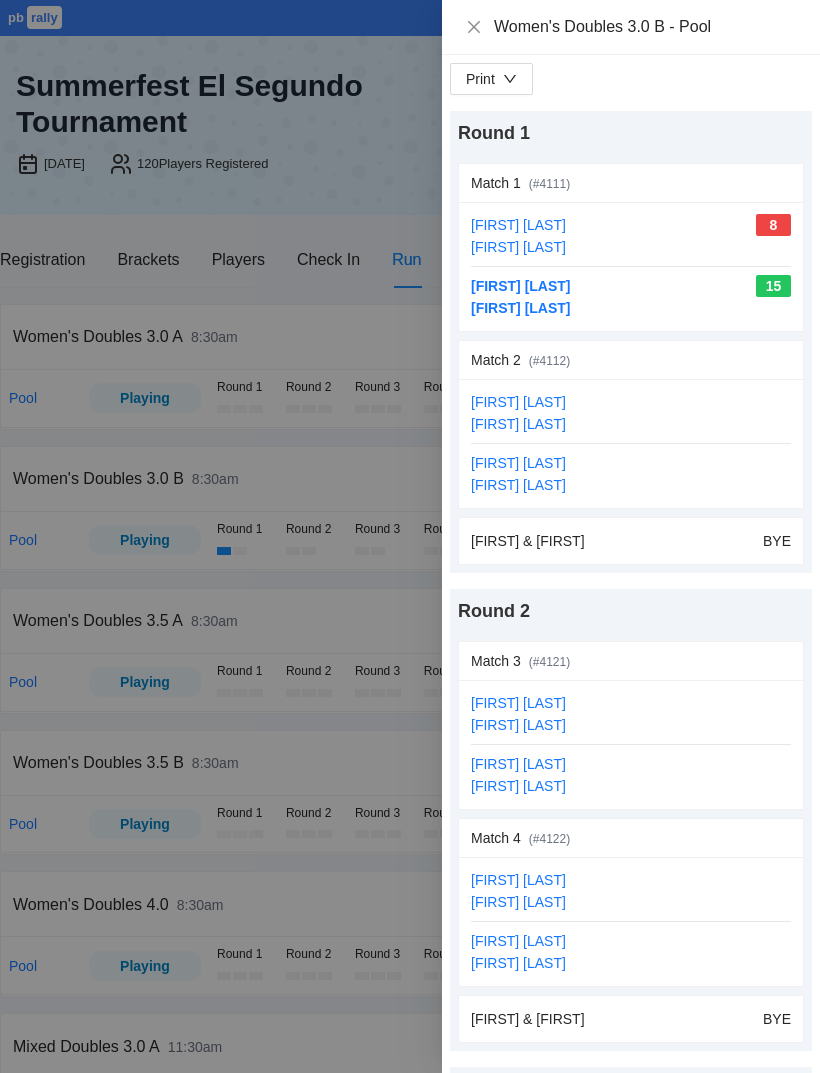 click at bounding box center (410, 536) 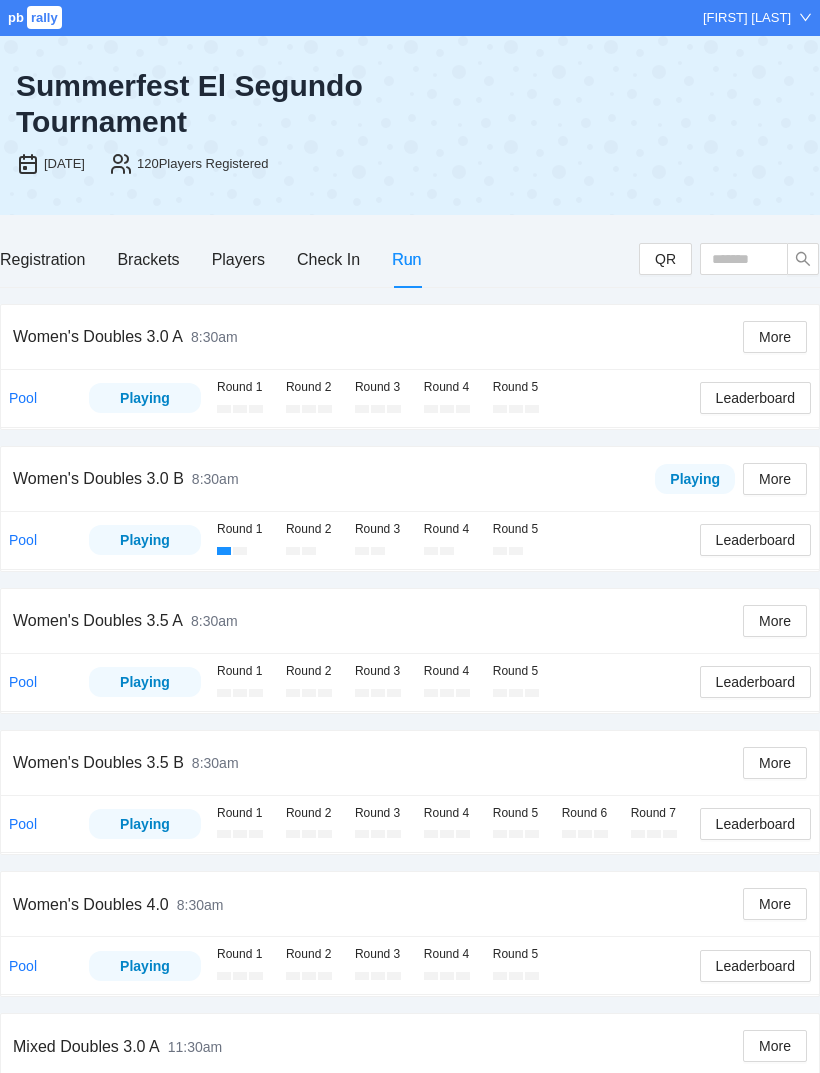 click on "Women's Doubles 3.5 A" at bounding box center (98, 620) 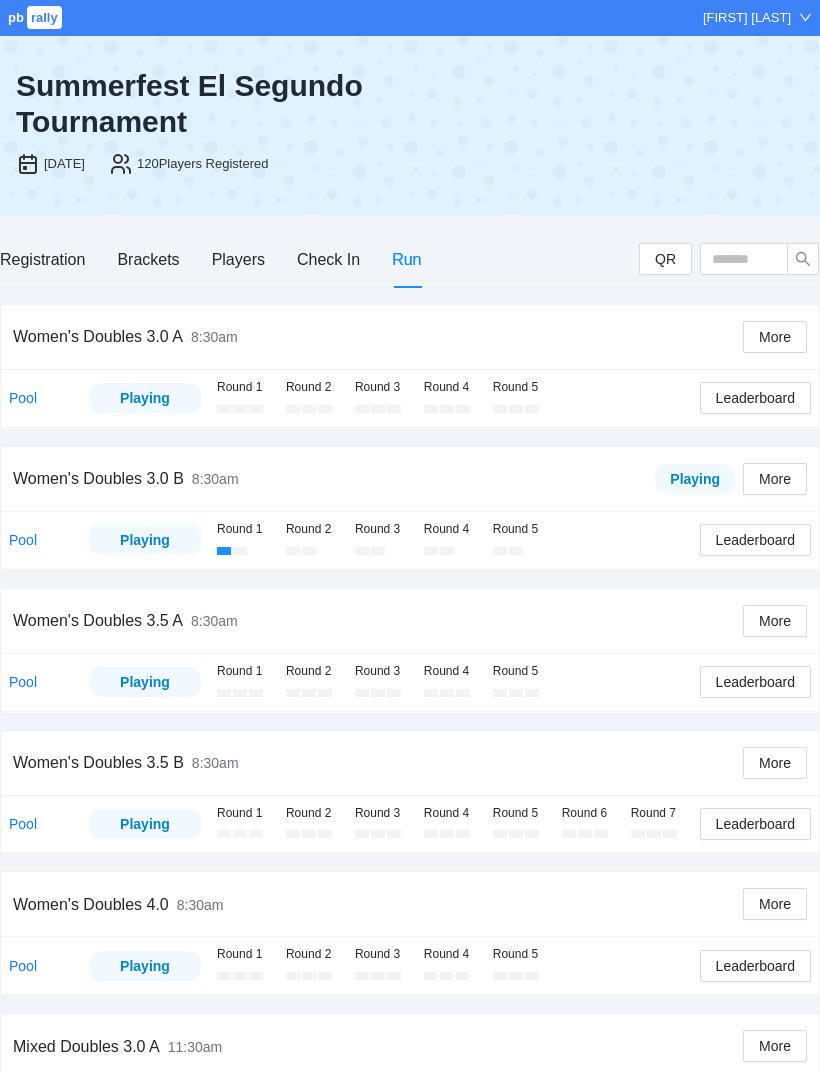 click on "Round 1" at bounding box center [243, 671] 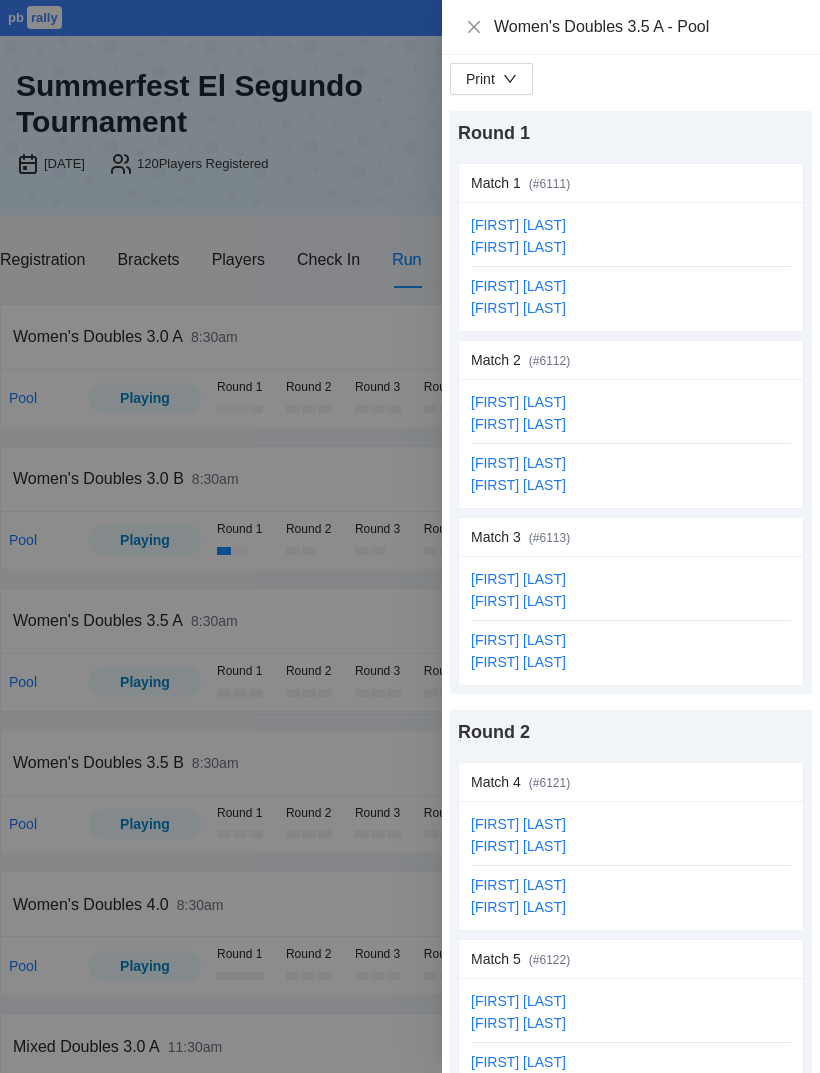 click 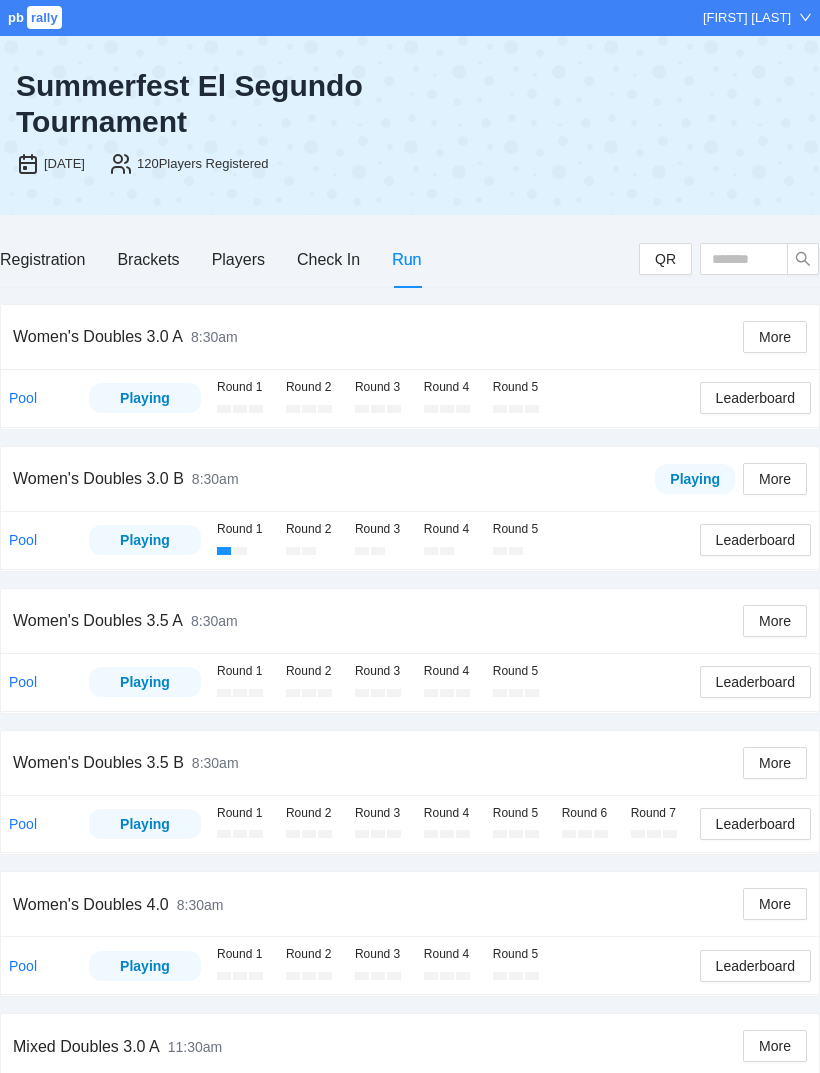 click on "Women's Doubles 3.5 B" at bounding box center [98, 762] 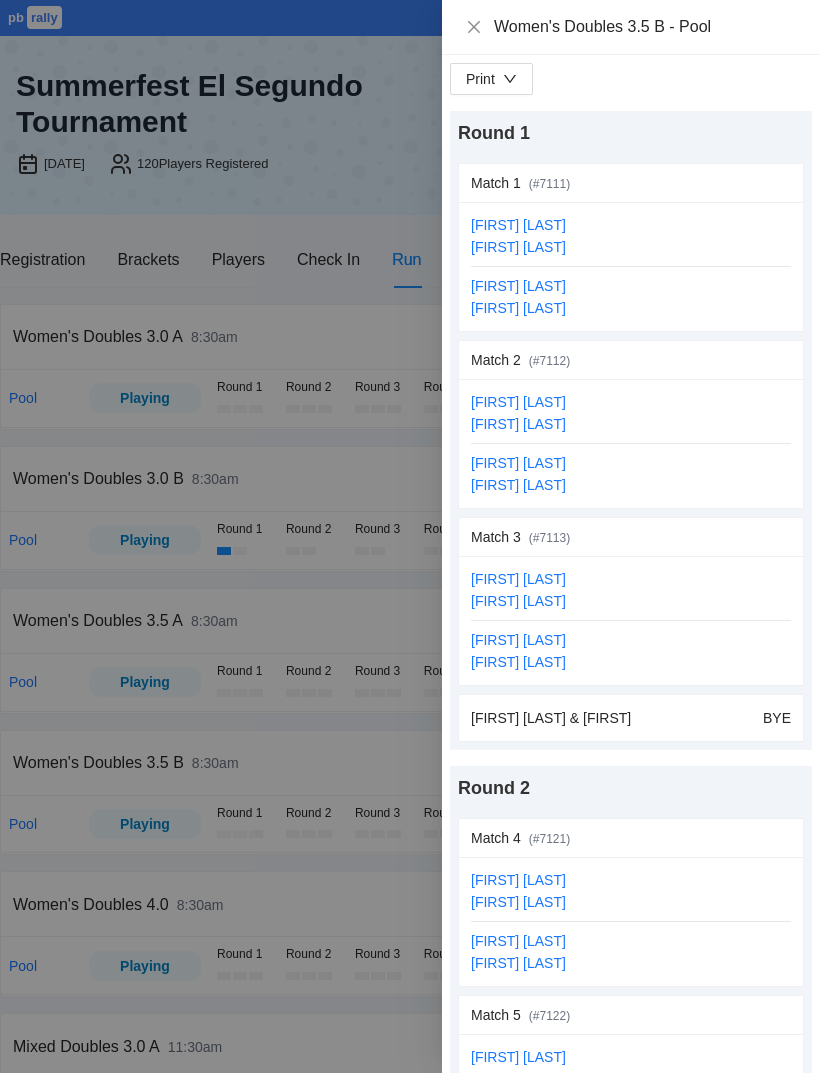click at bounding box center (410, 536) 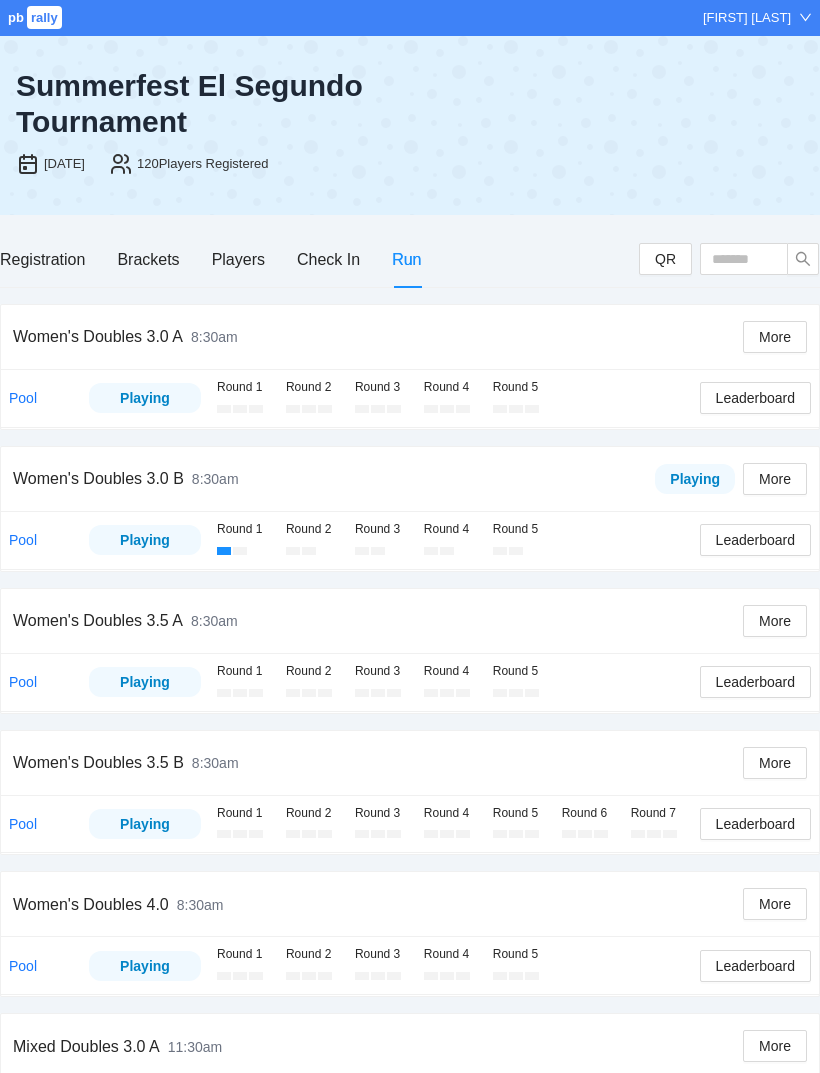 click on "Pool" at bounding box center [23, 682] 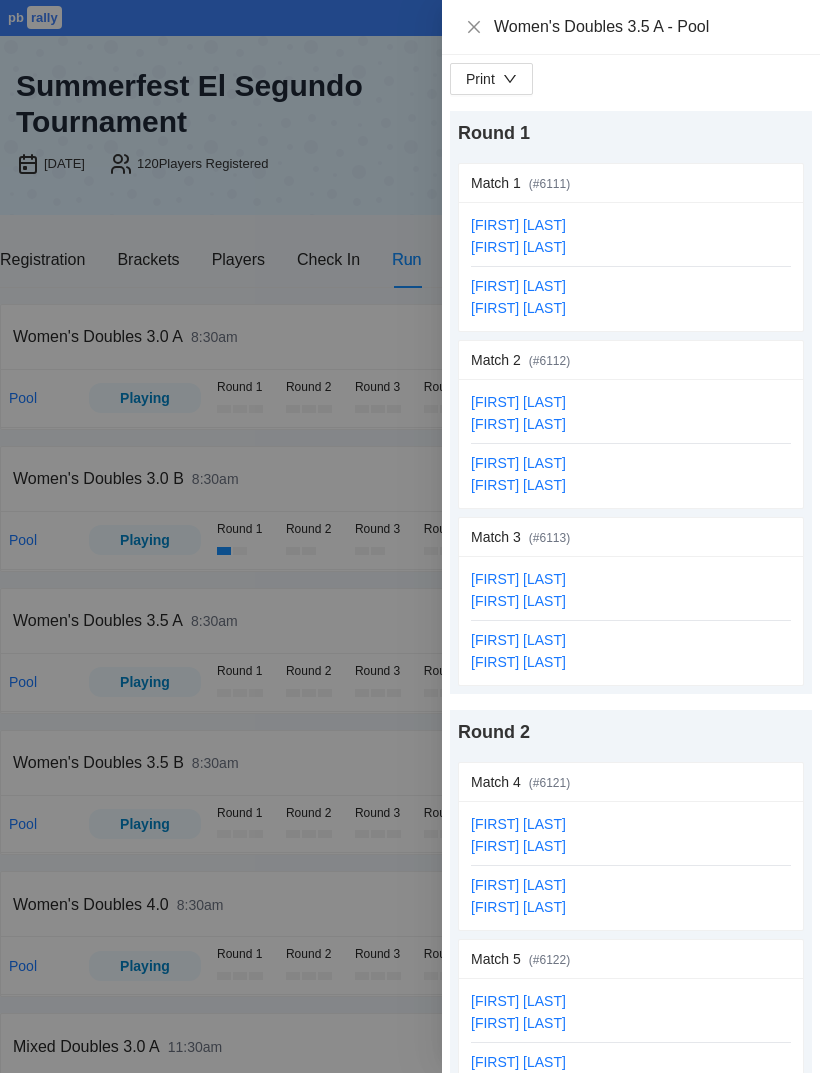 click 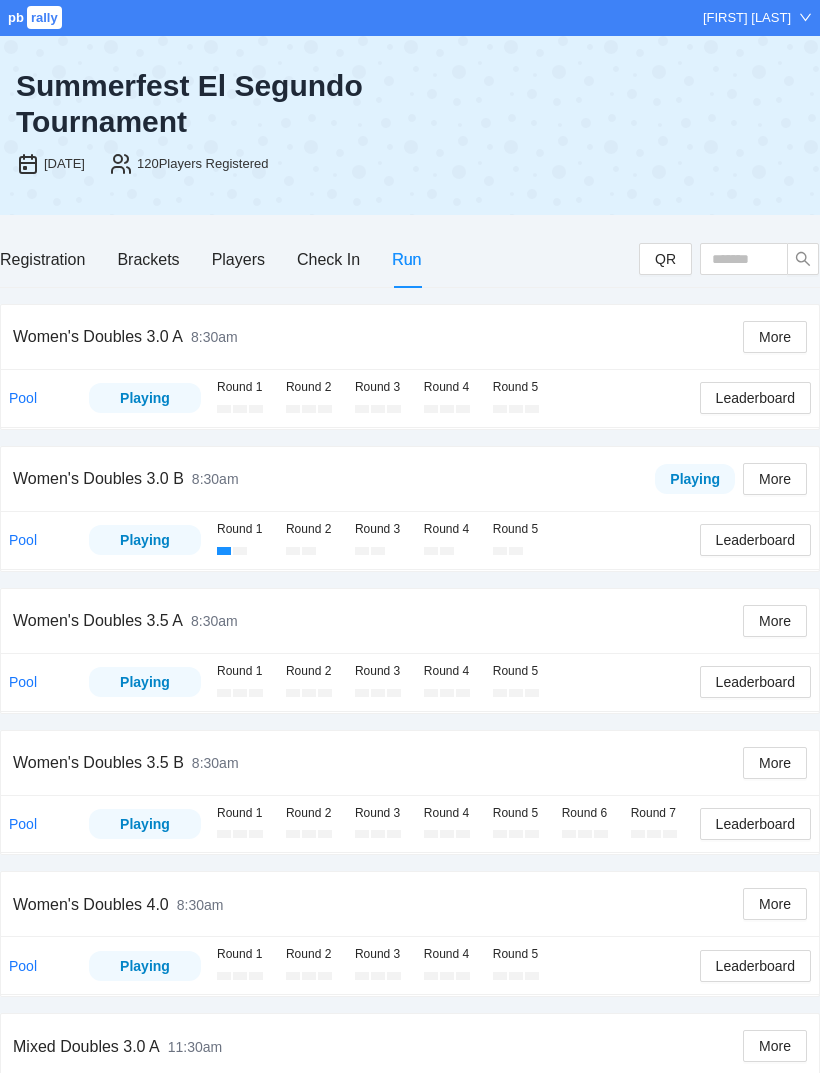 click on "Pool" at bounding box center [23, 682] 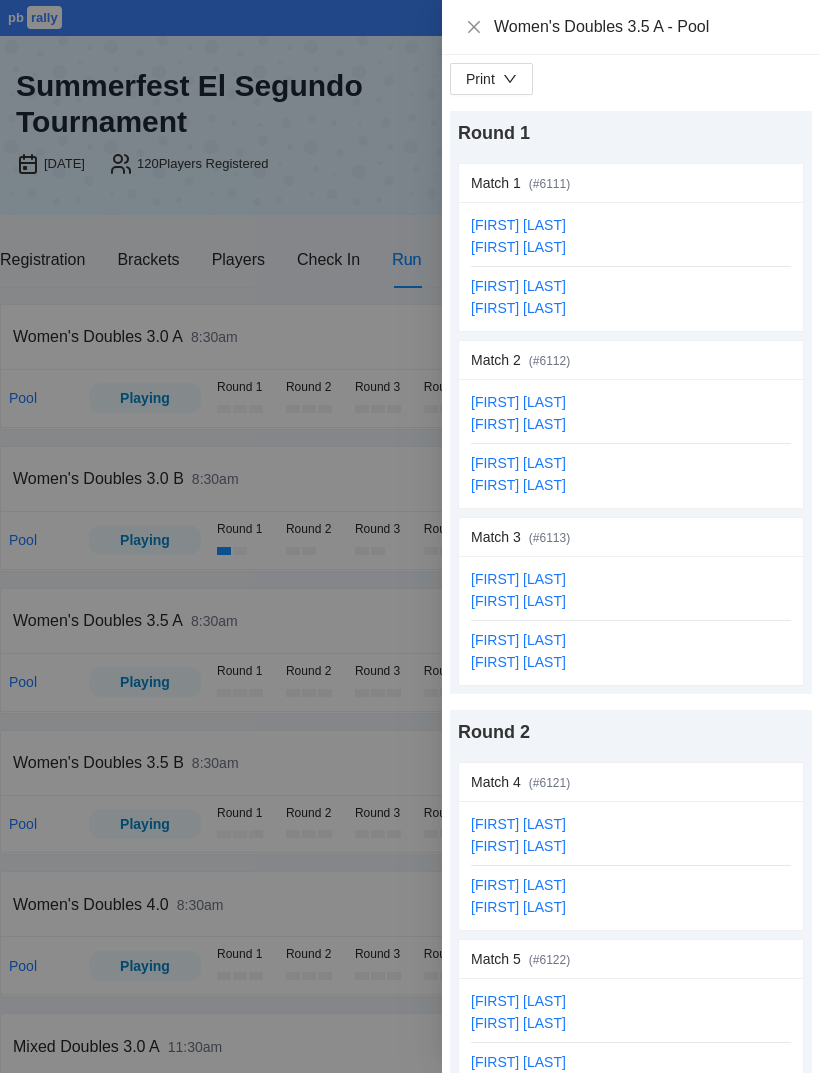 click at bounding box center [410, 536] 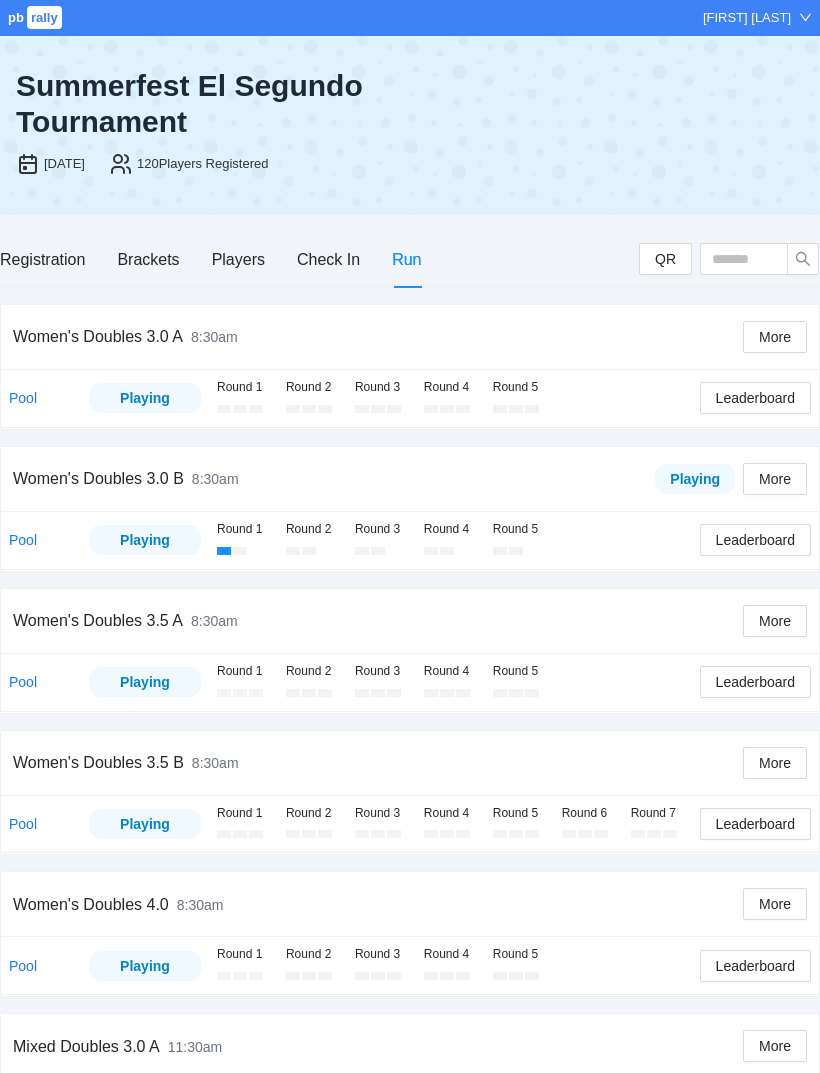 click on "Pool" at bounding box center (23, 824) 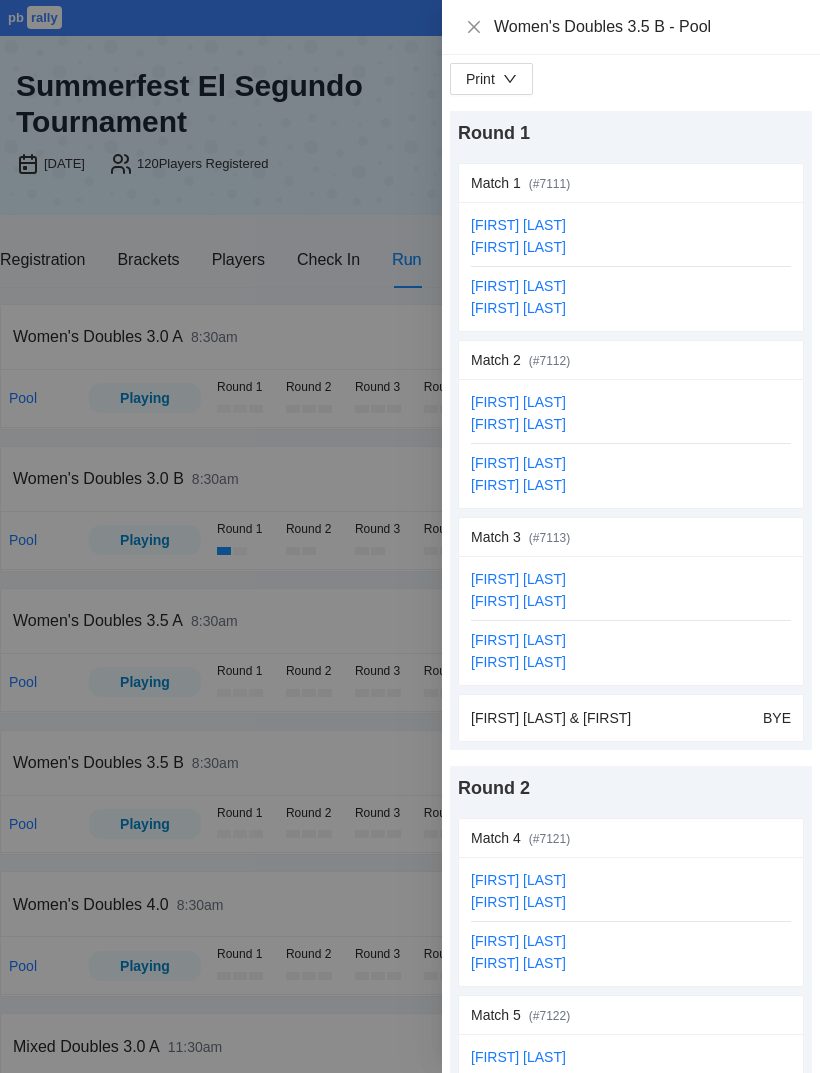 click on "update scores" at bounding box center (747, 183) 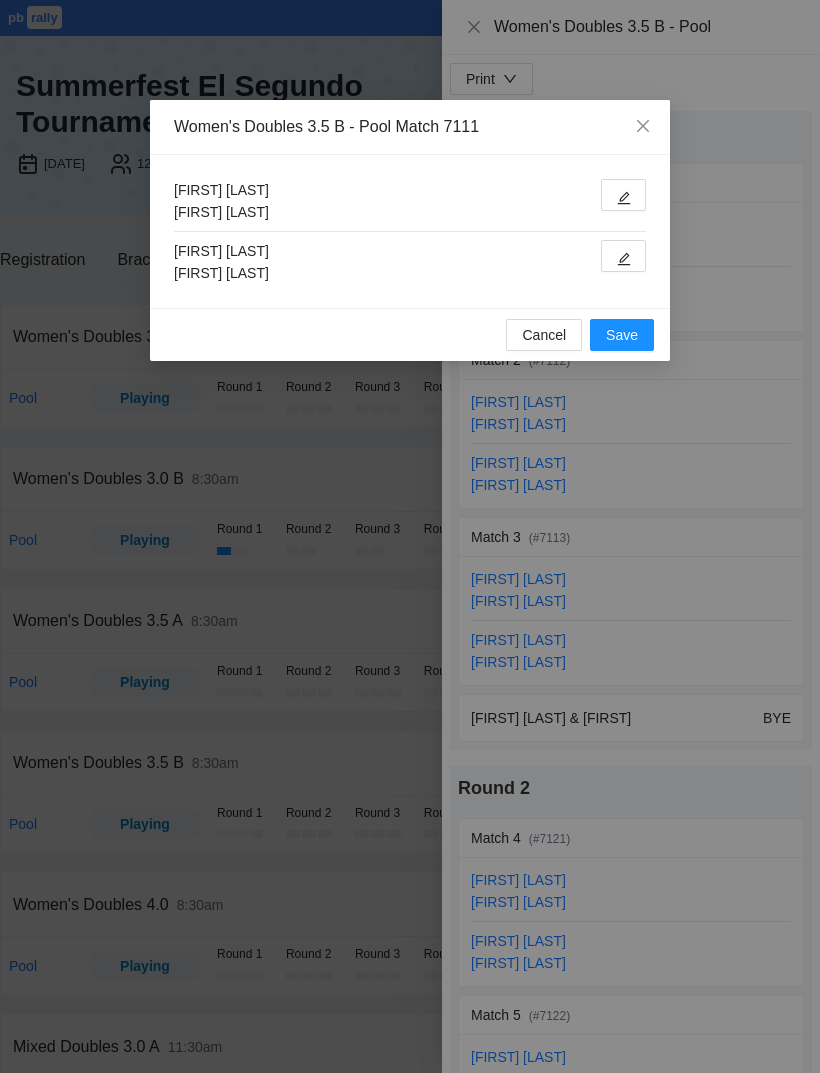 click at bounding box center (623, 195) 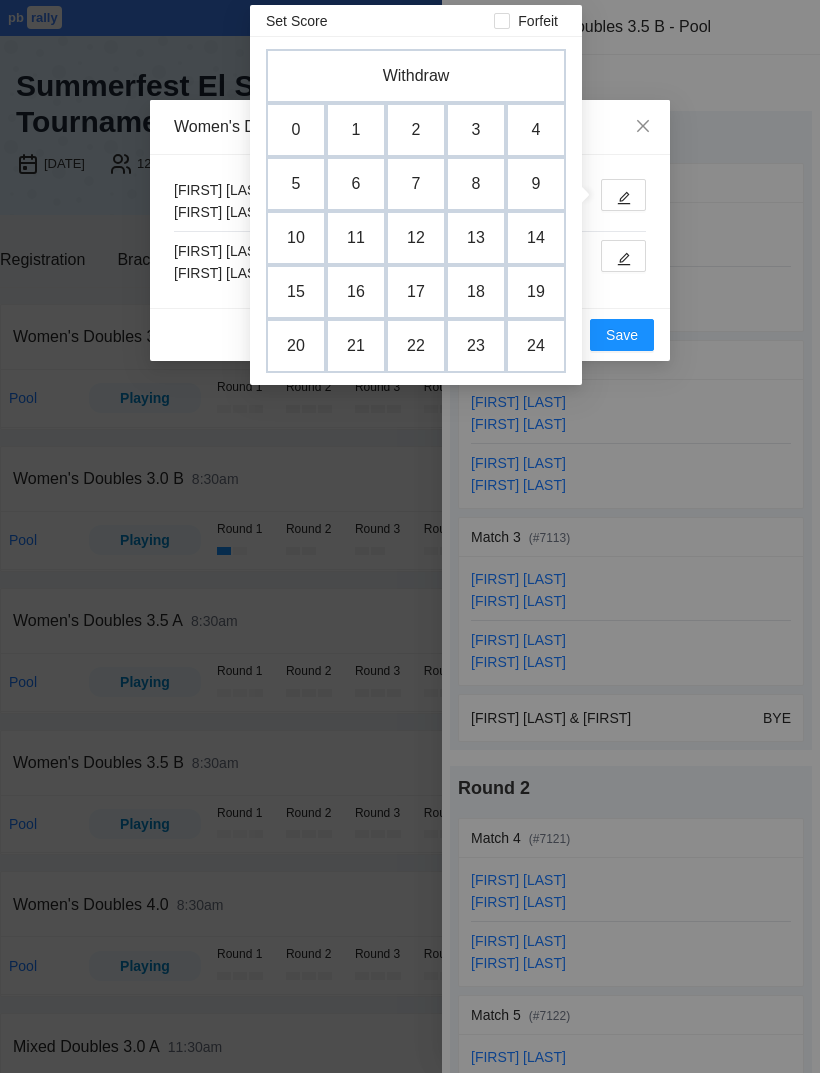 click on "8" at bounding box center (476, 184) 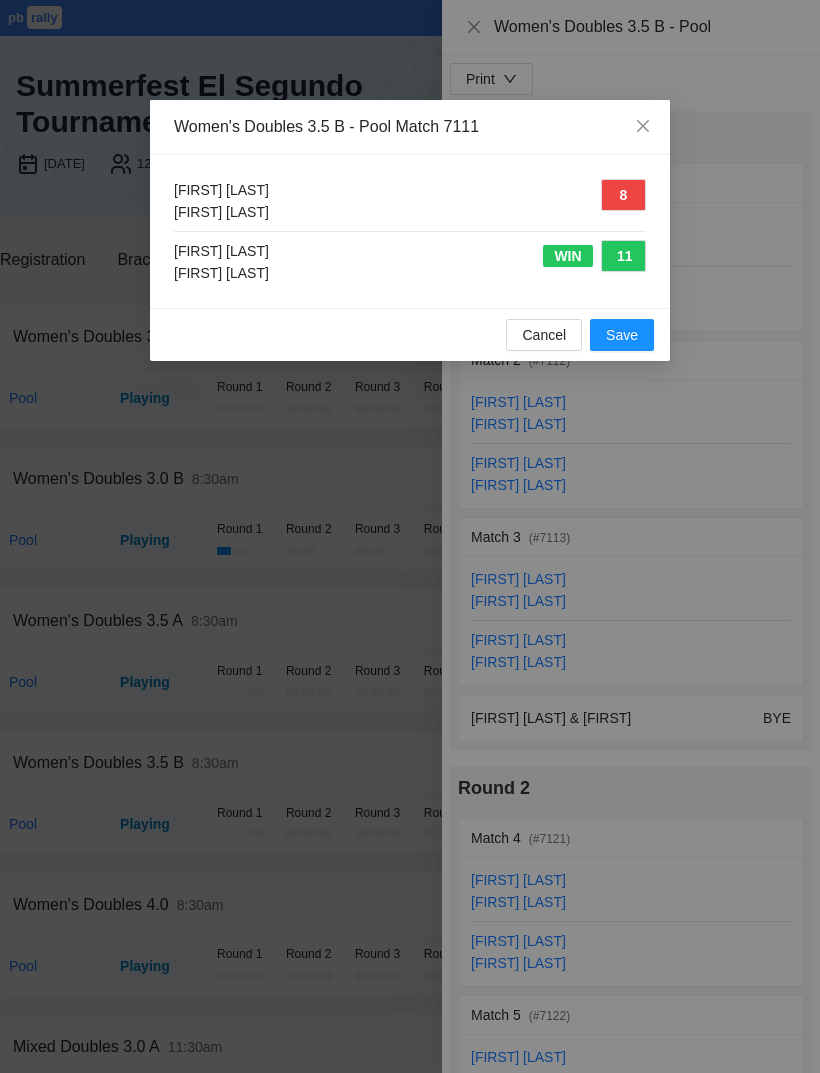 click on "Save" at bounding box center (622, 335) 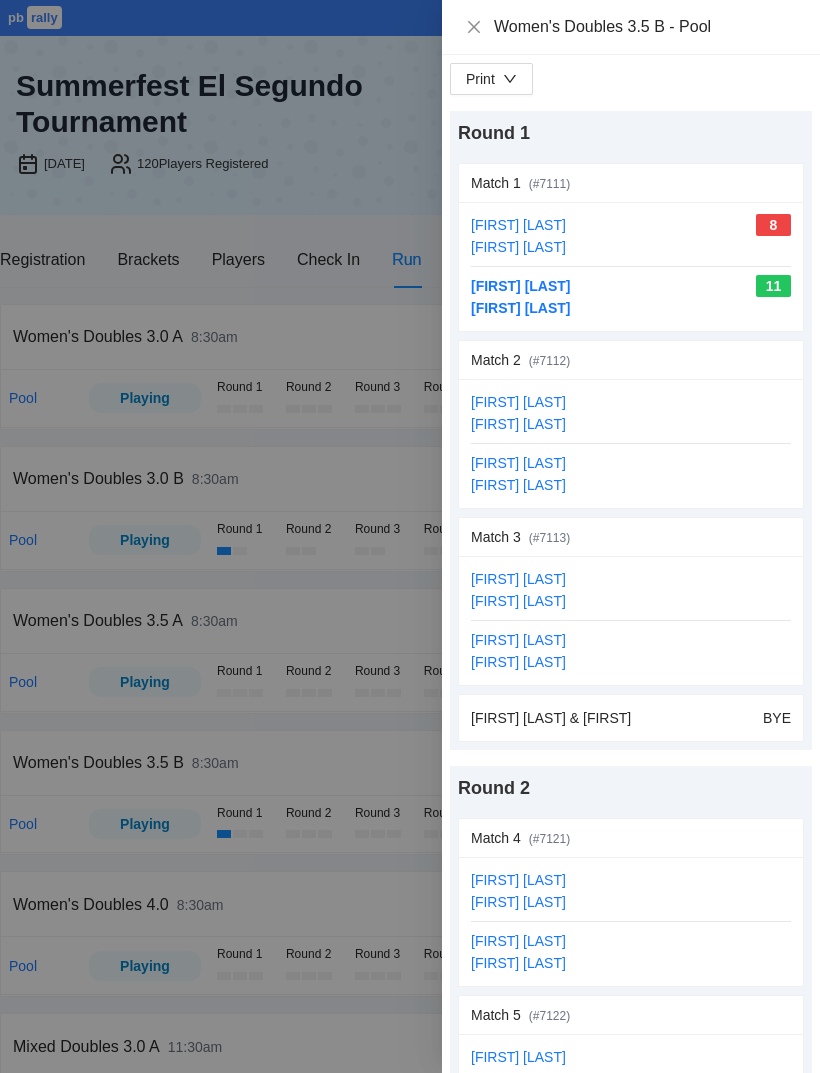 click on "[FIRST] [LAST] [FIRST] [LAST]" at bounding box center (631, 413) 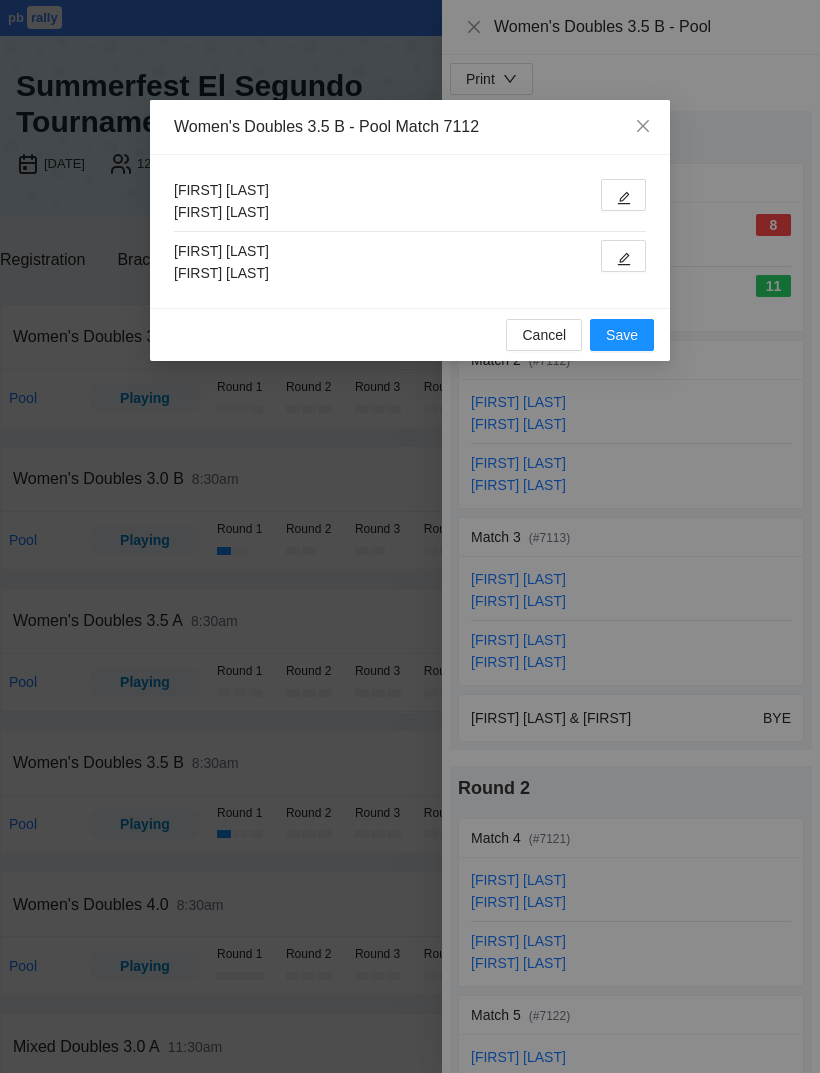 click 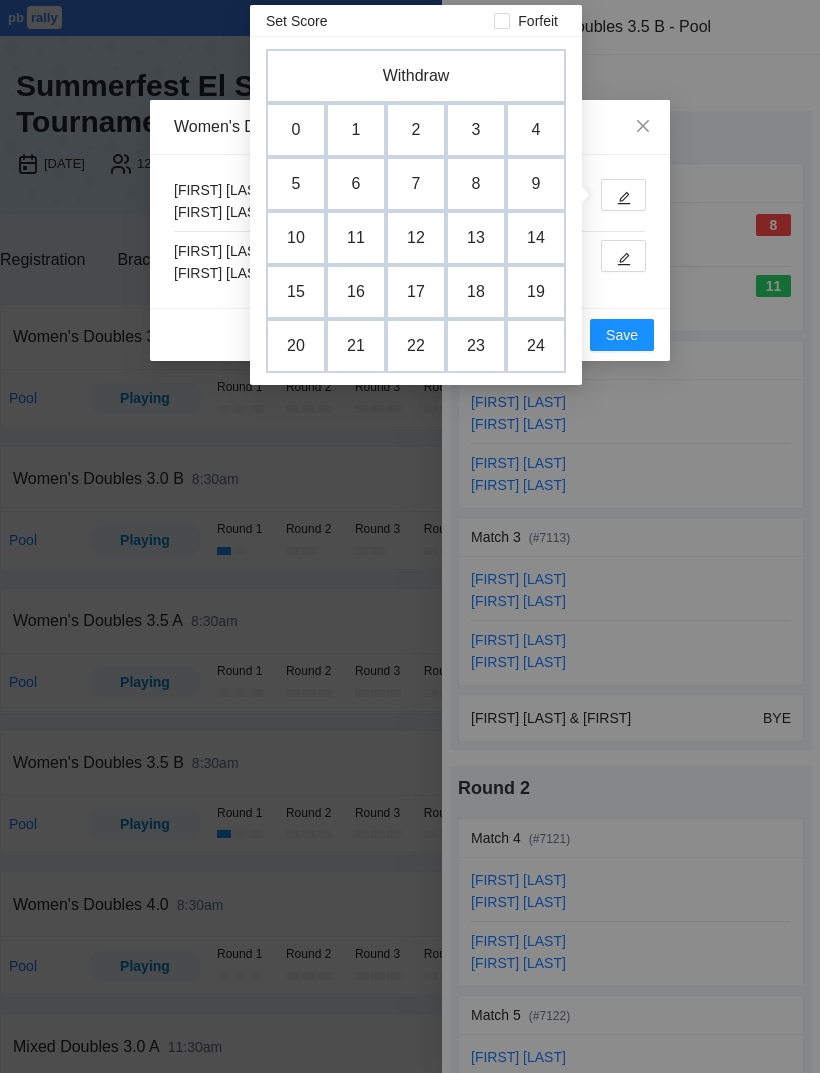 click on "9" at bounding box center [536, 184] 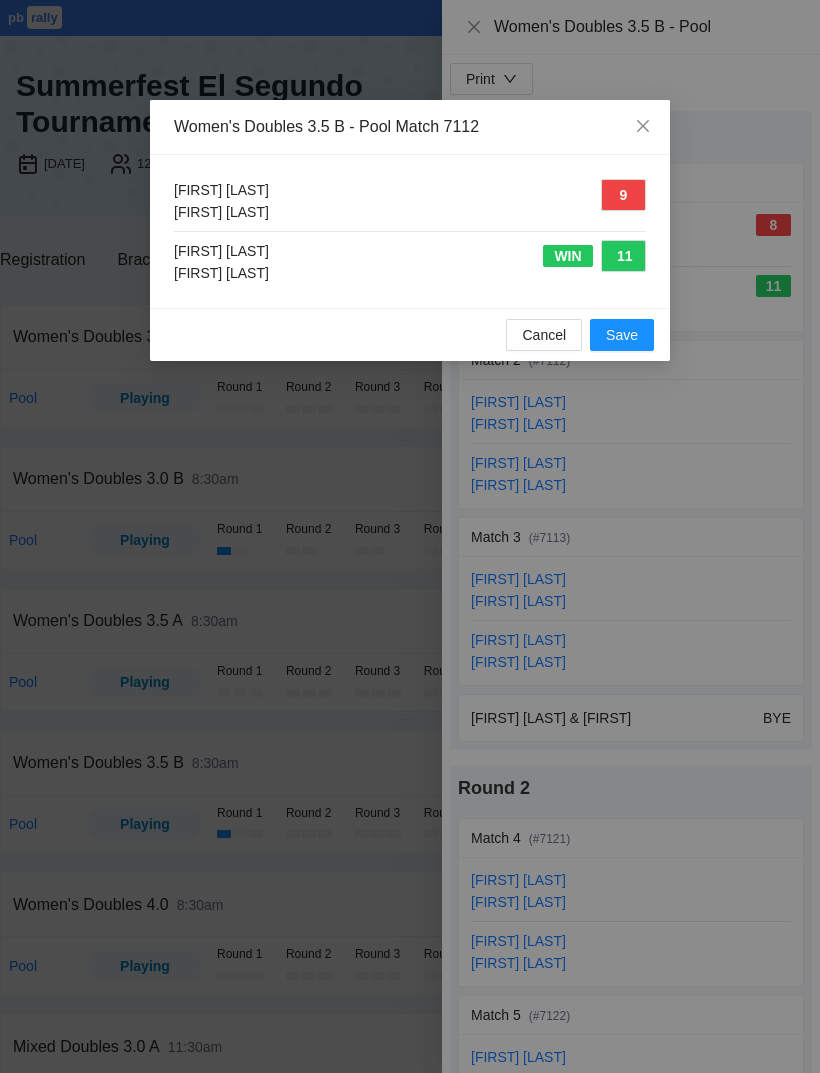 click on "Save" at bounding box center [622, 335] 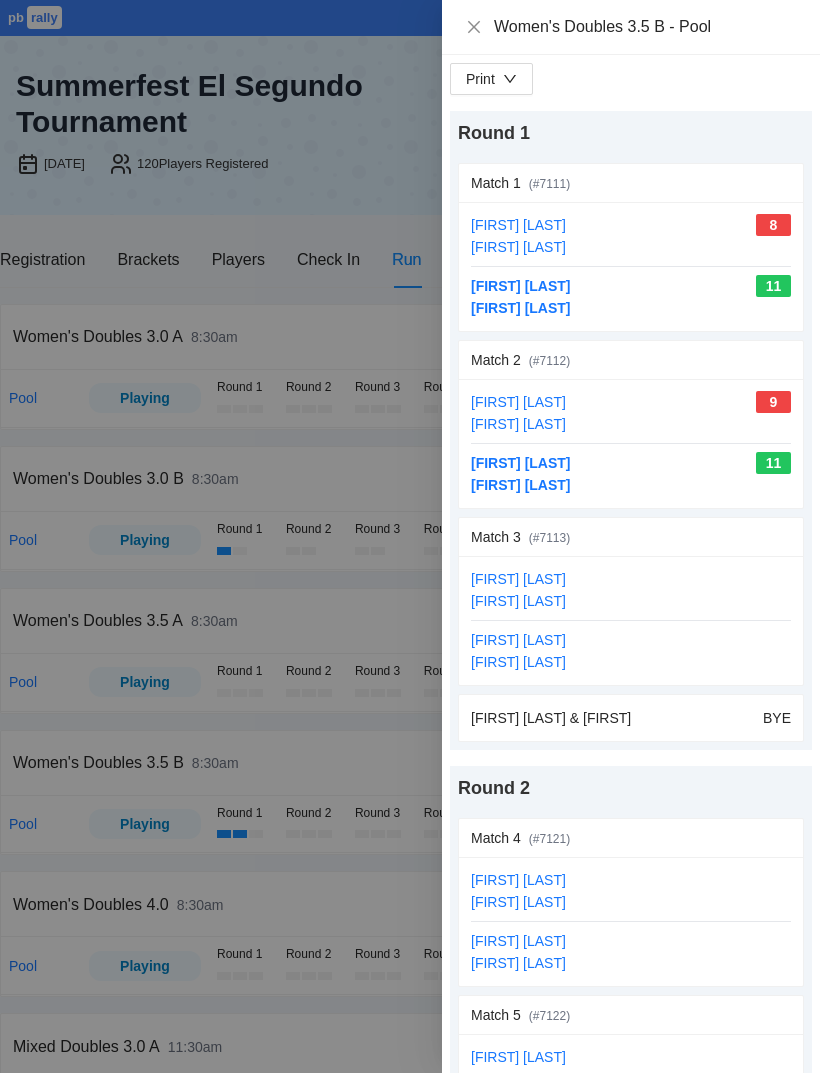 click on "update scores" at bounding box center [747, 537] 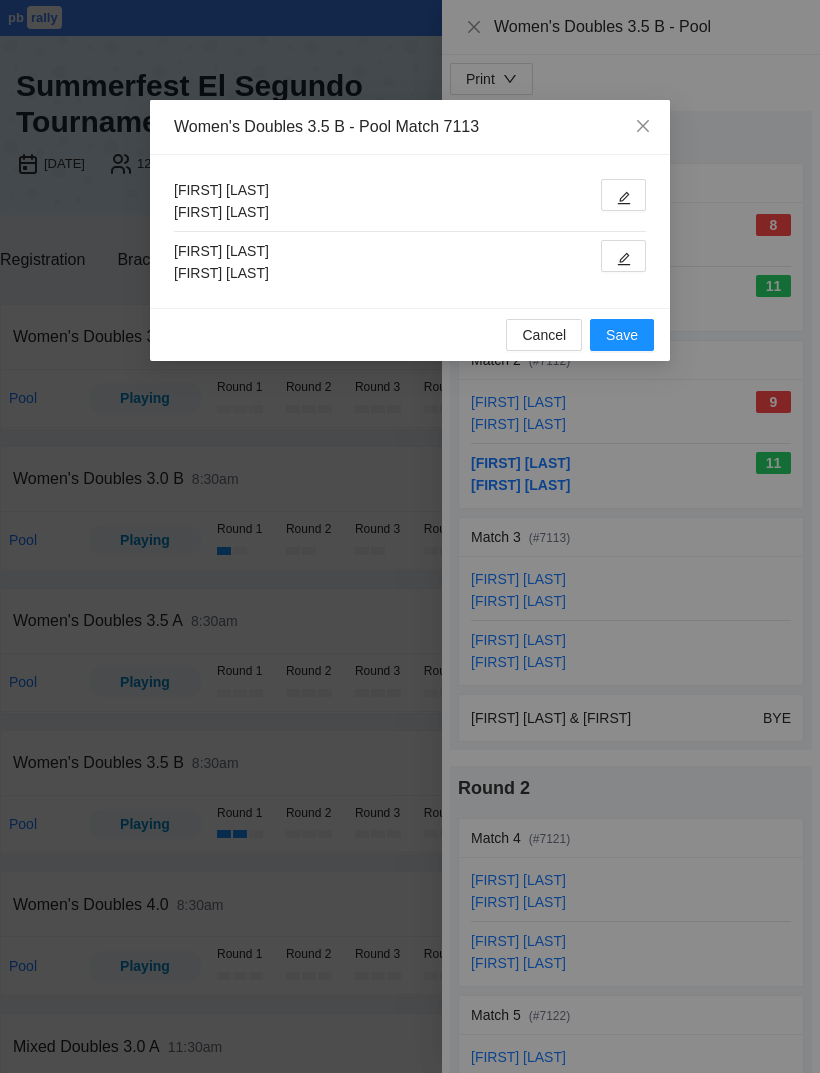 click 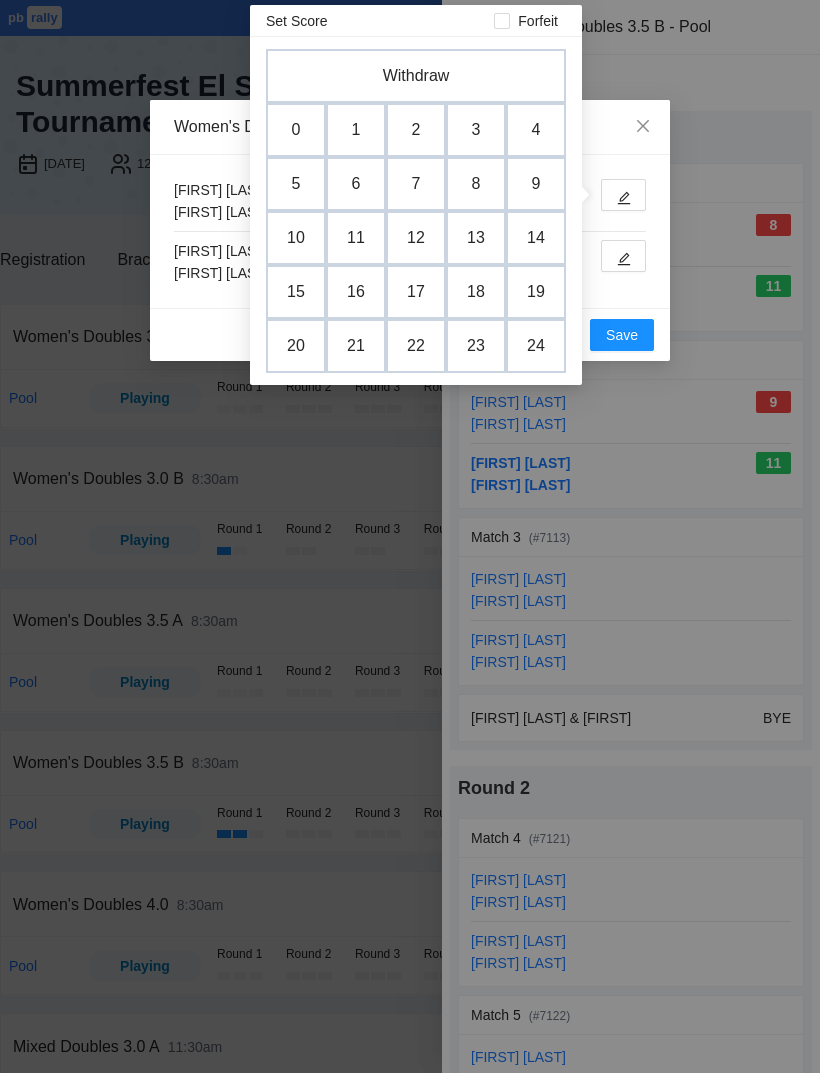 click on "7" at bounding box center (416, 184) 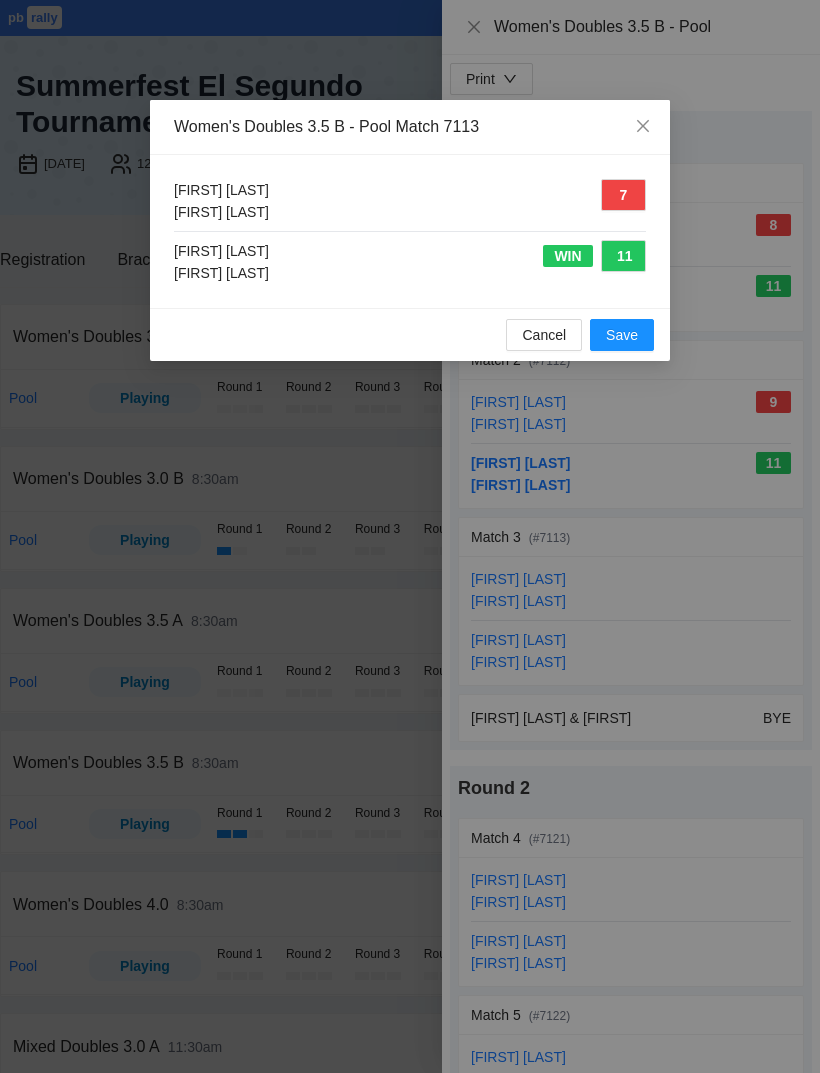 click on "Save" at bounding box center [622, 335] 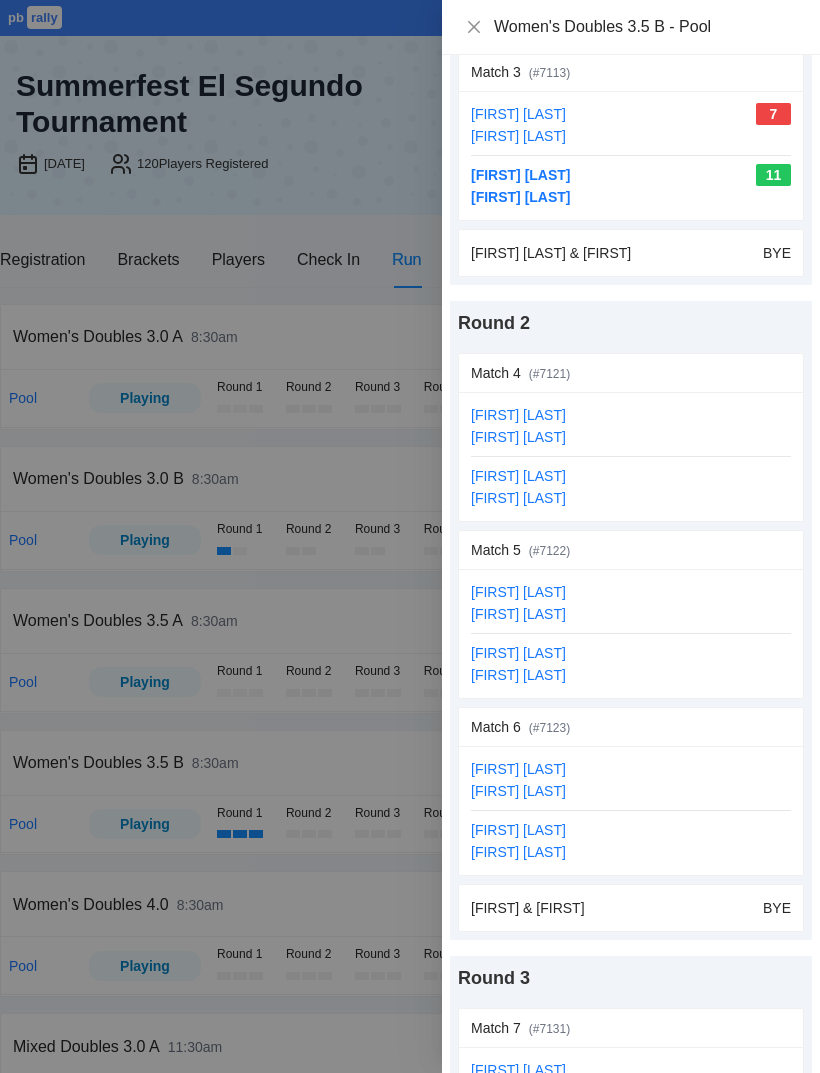 scroll, scrollTop: 467, scrollLeft: 0, axis: vertical 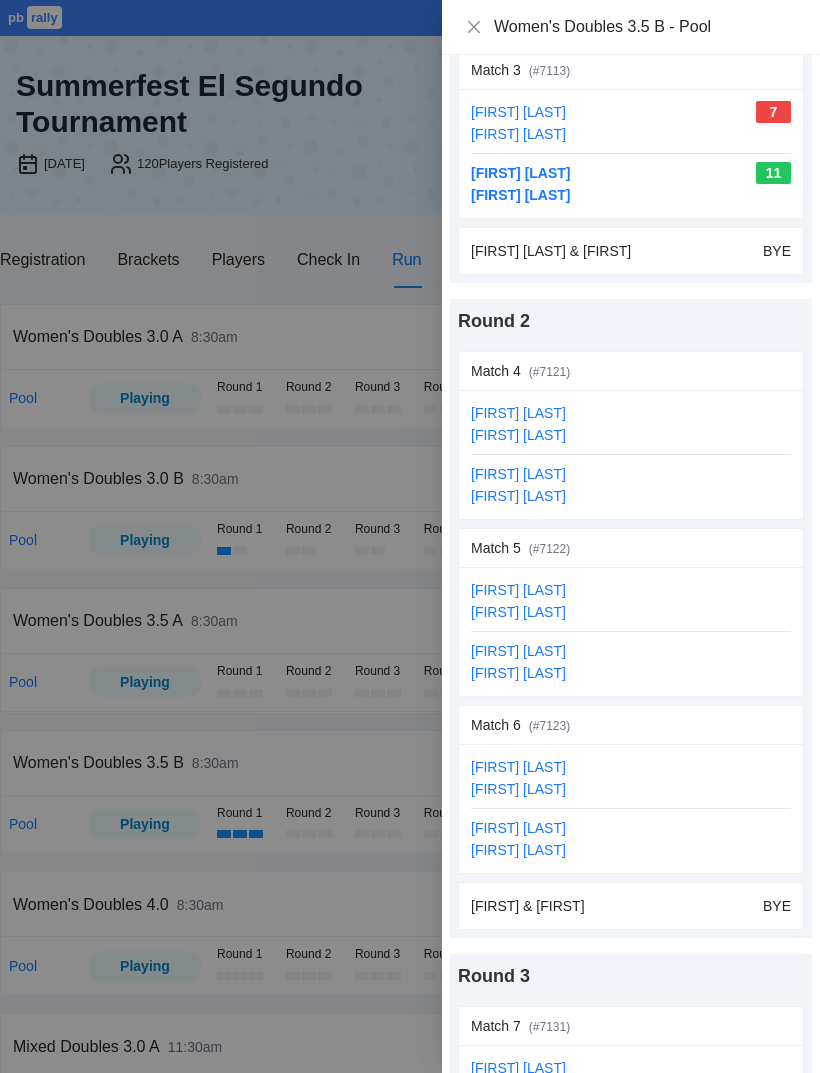 click on "update scores" at bounding box center [747, 371] 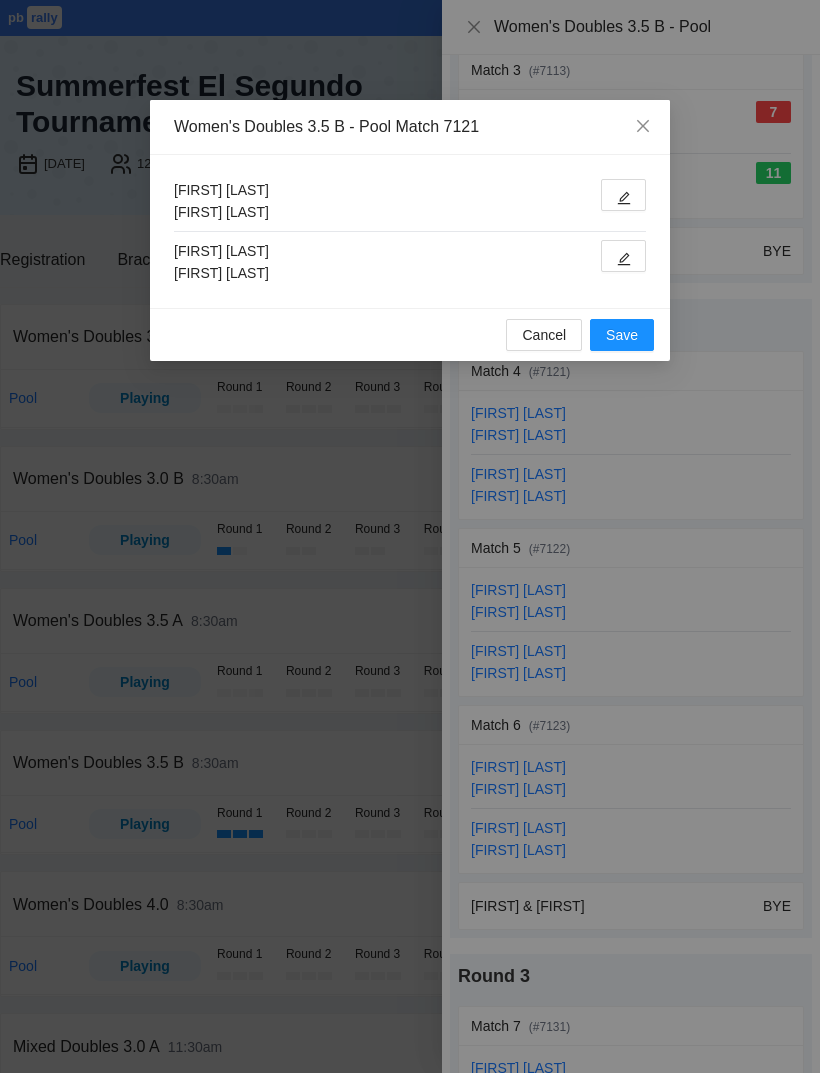 click at bounding box center (623, 195) 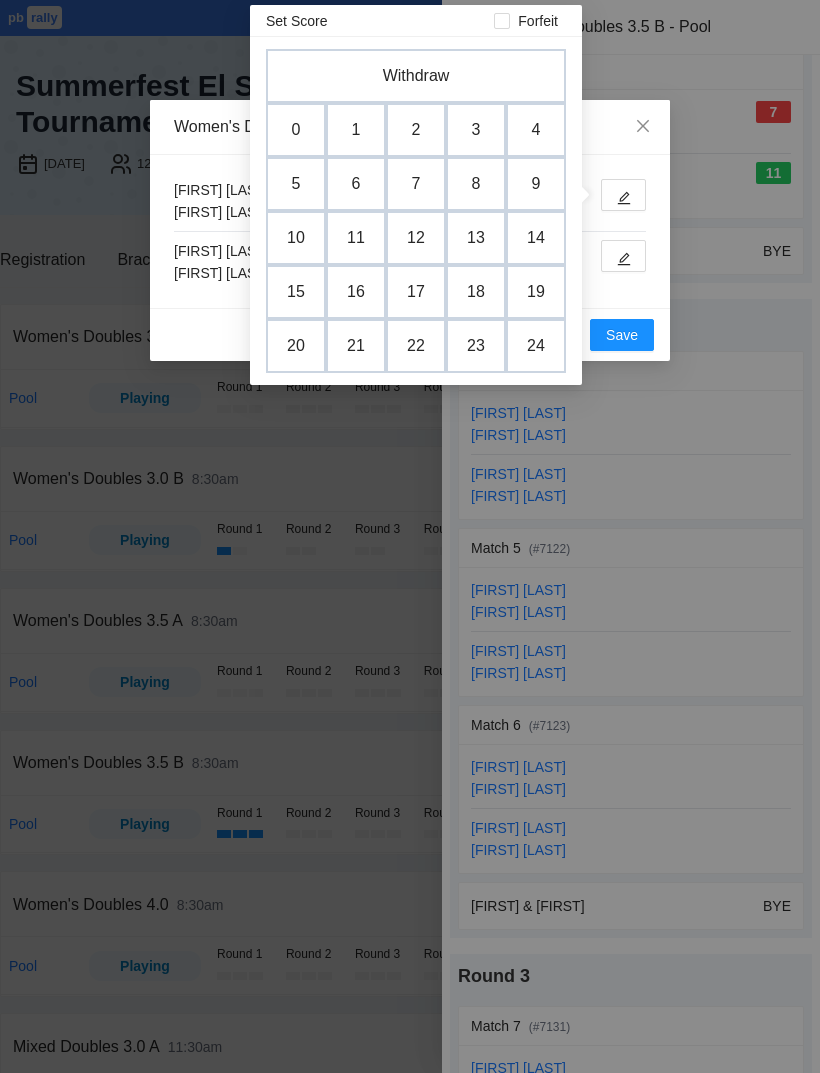 click on "0" at bounding box center (296, 130) 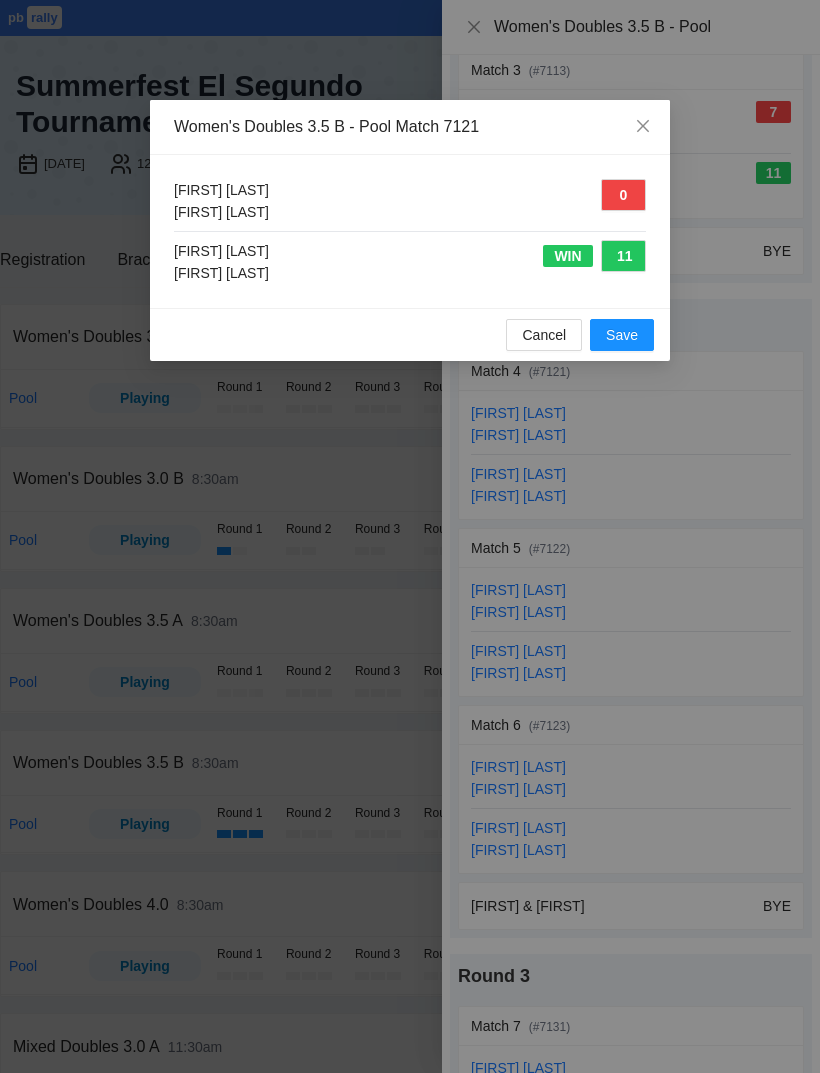 click on "Save" at bounding box center (622, 335) 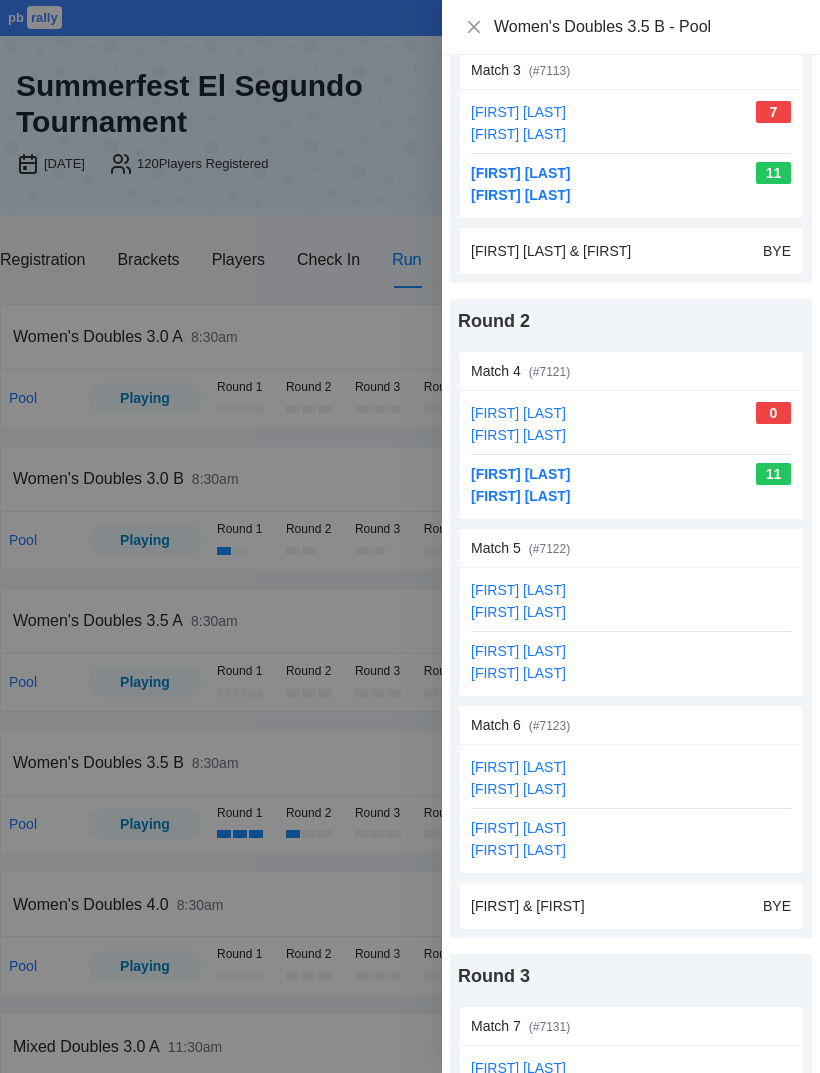 click on "update scores" at bounding box center [747, 548] 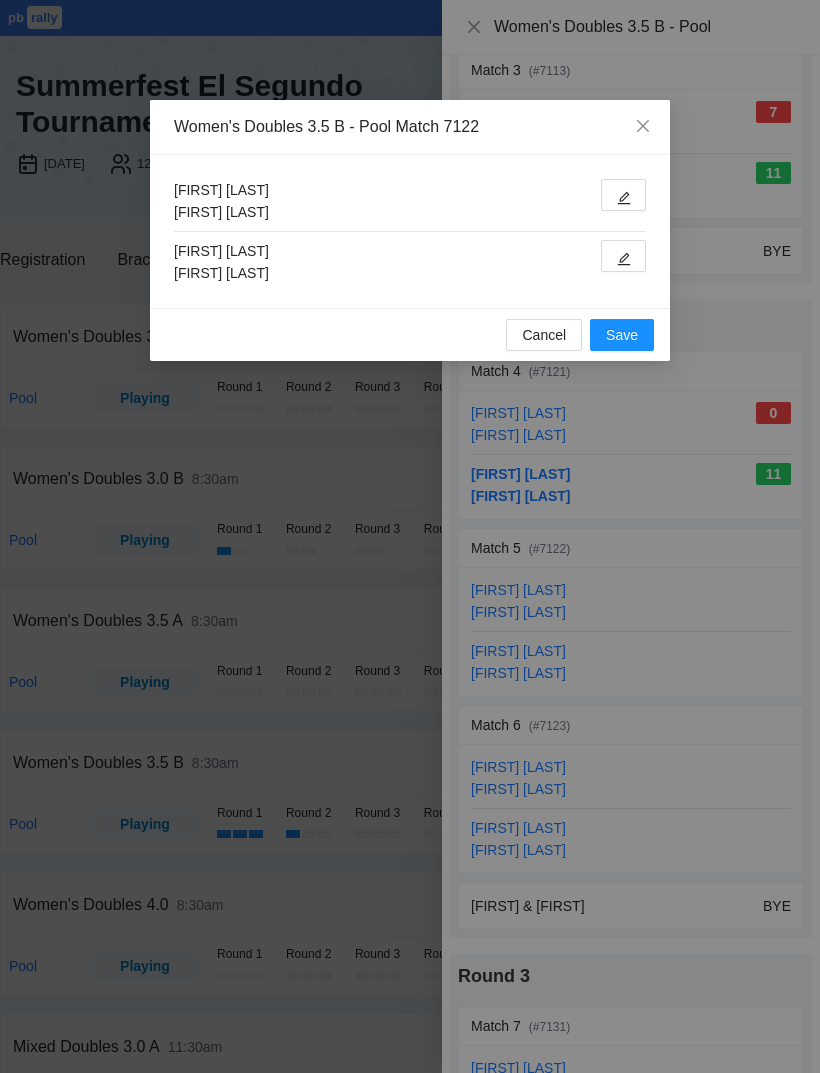 click 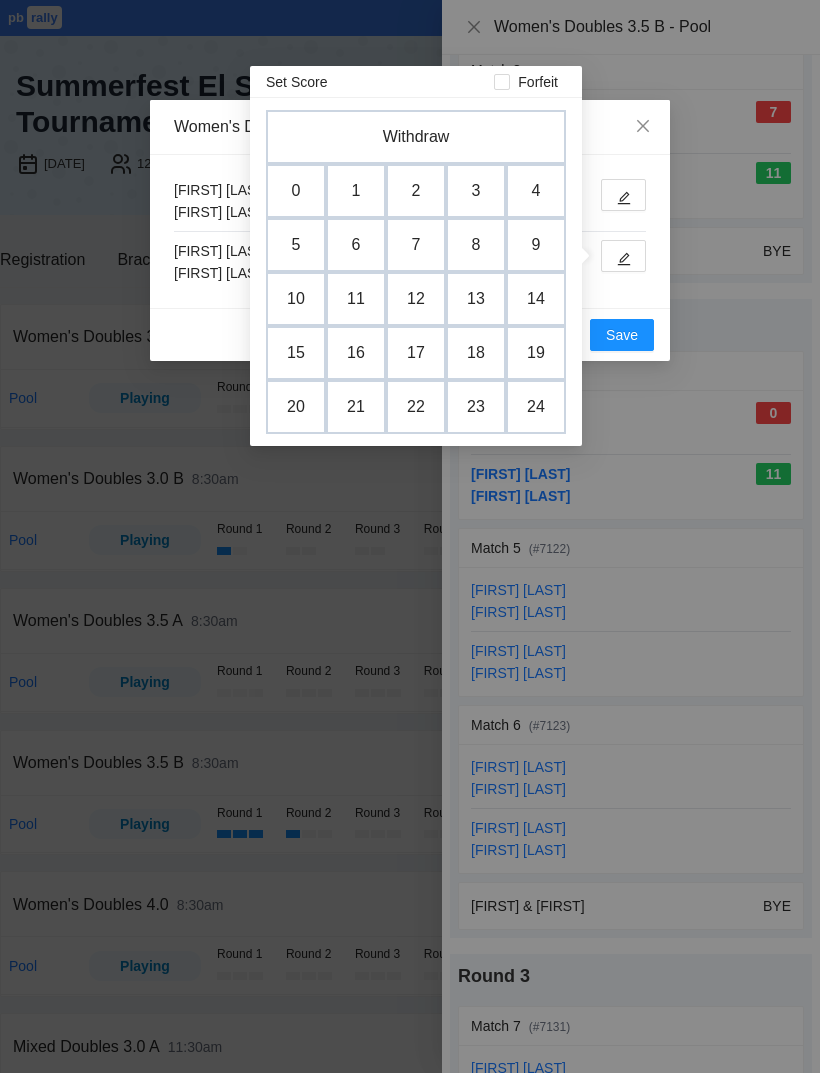 click on "3" at bounding box center (476, 191) 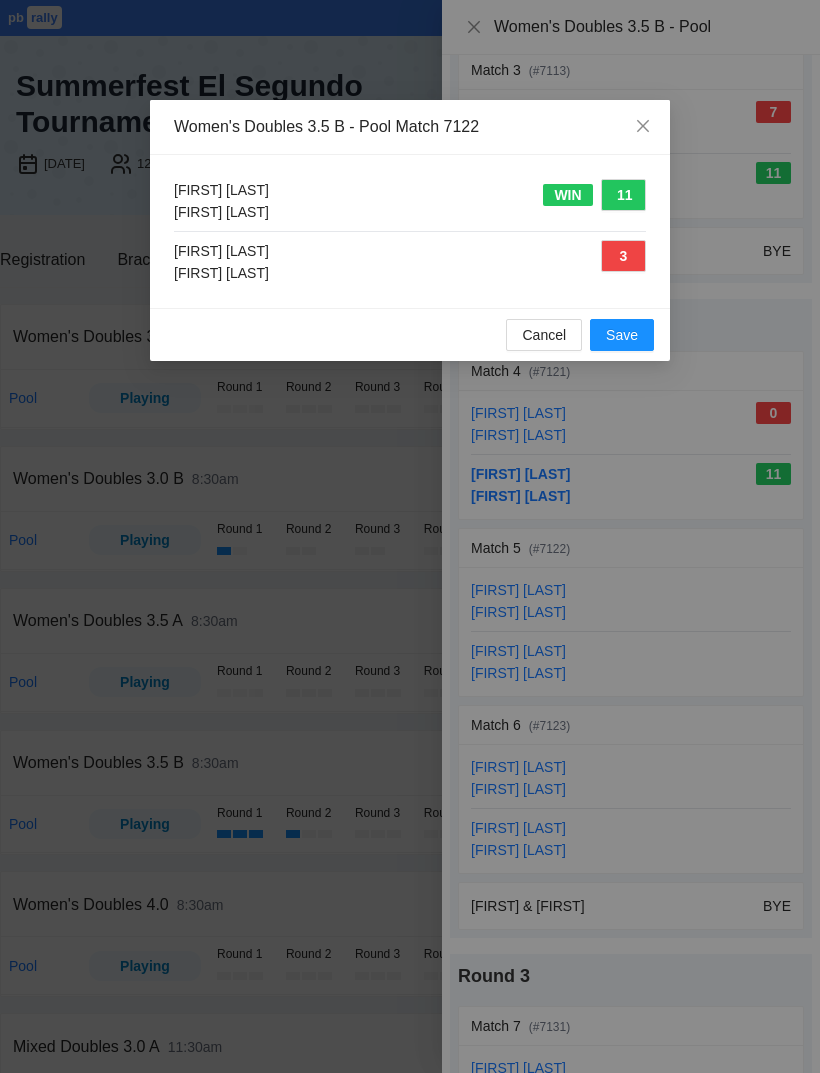 click on "Save" at bounding box center (622, 335) 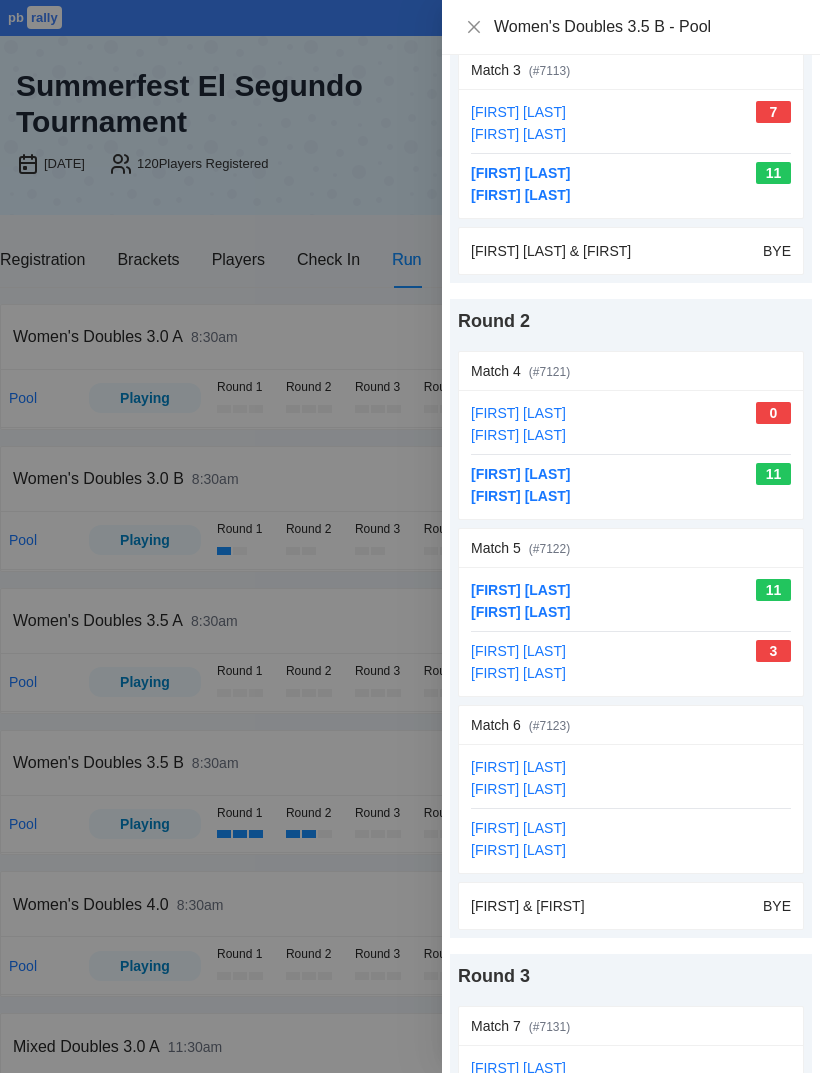 click on "update scores" at bounding box center [747, 725] 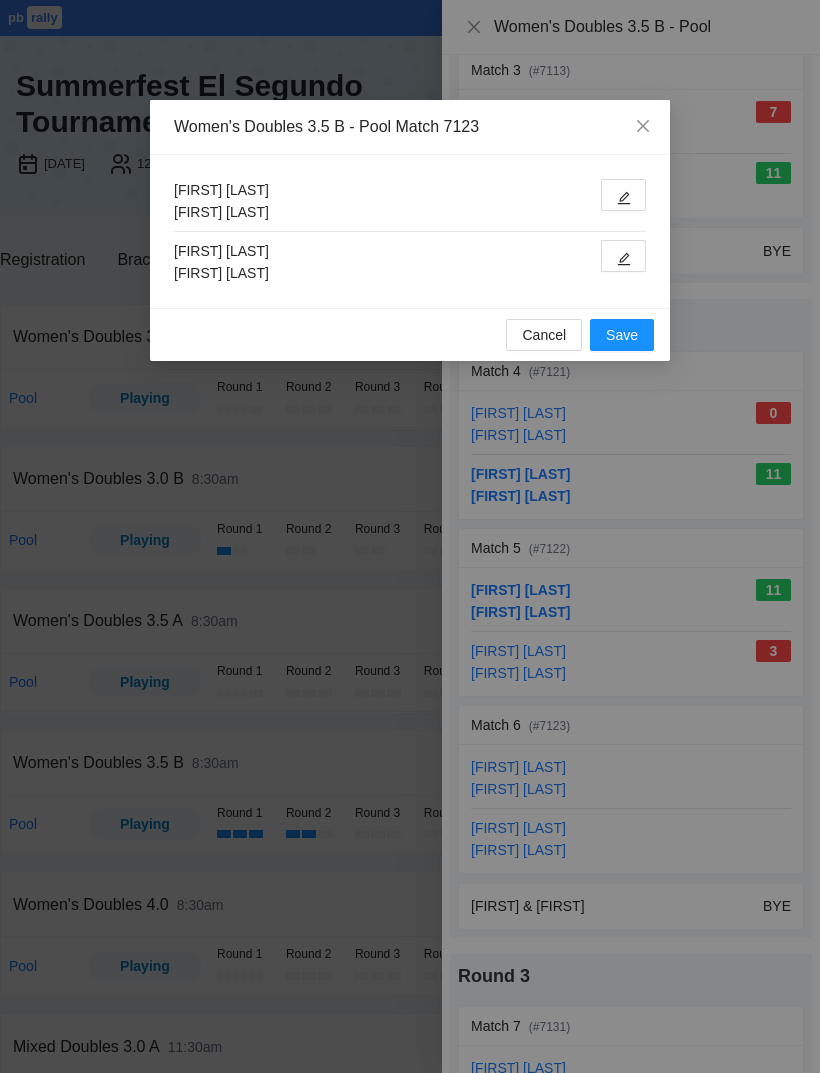 click 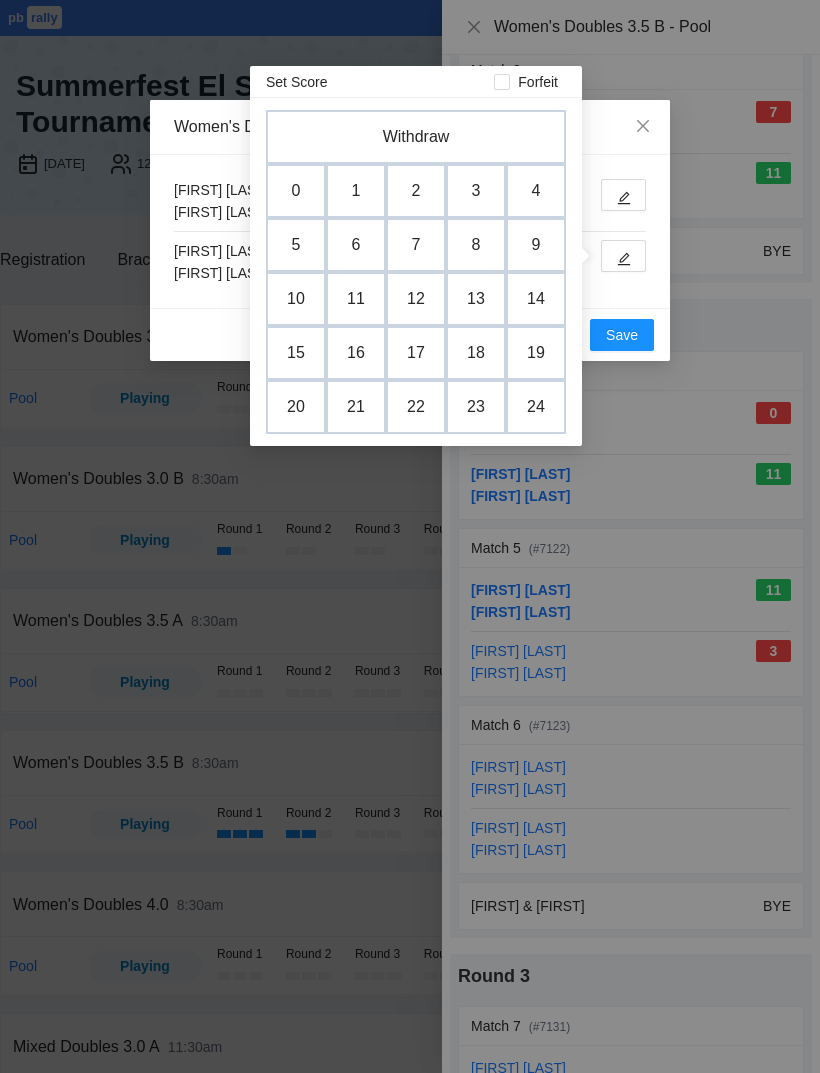 click on "6" at bounding box center [356, 245] 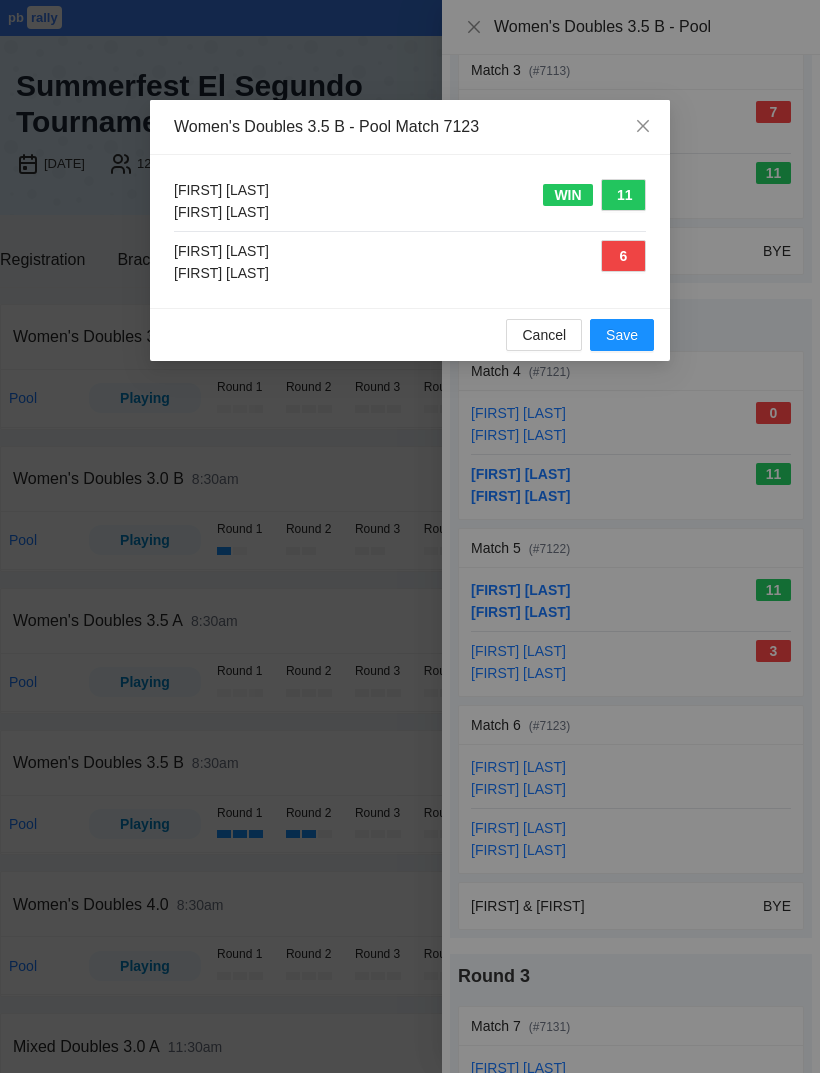 click on "Save" at bounding box center [622, 335] 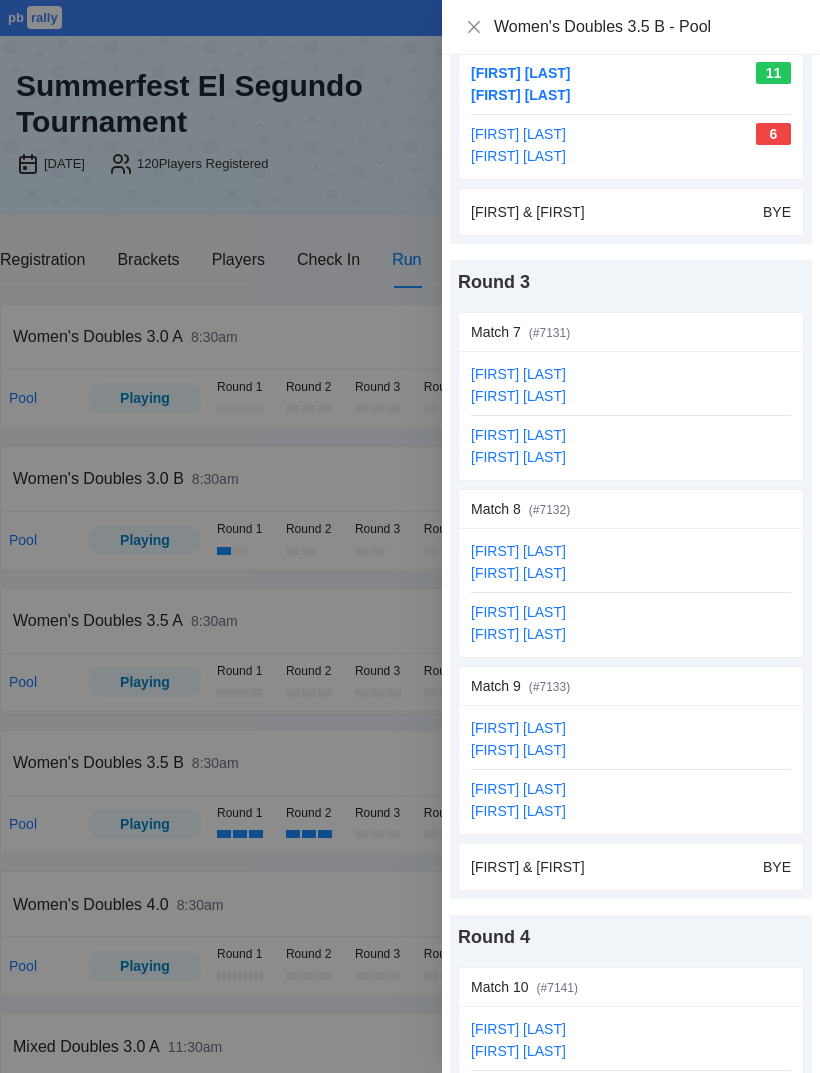 scroll, scrollTop: 1198, scrollLeft: 0, axis: vertical 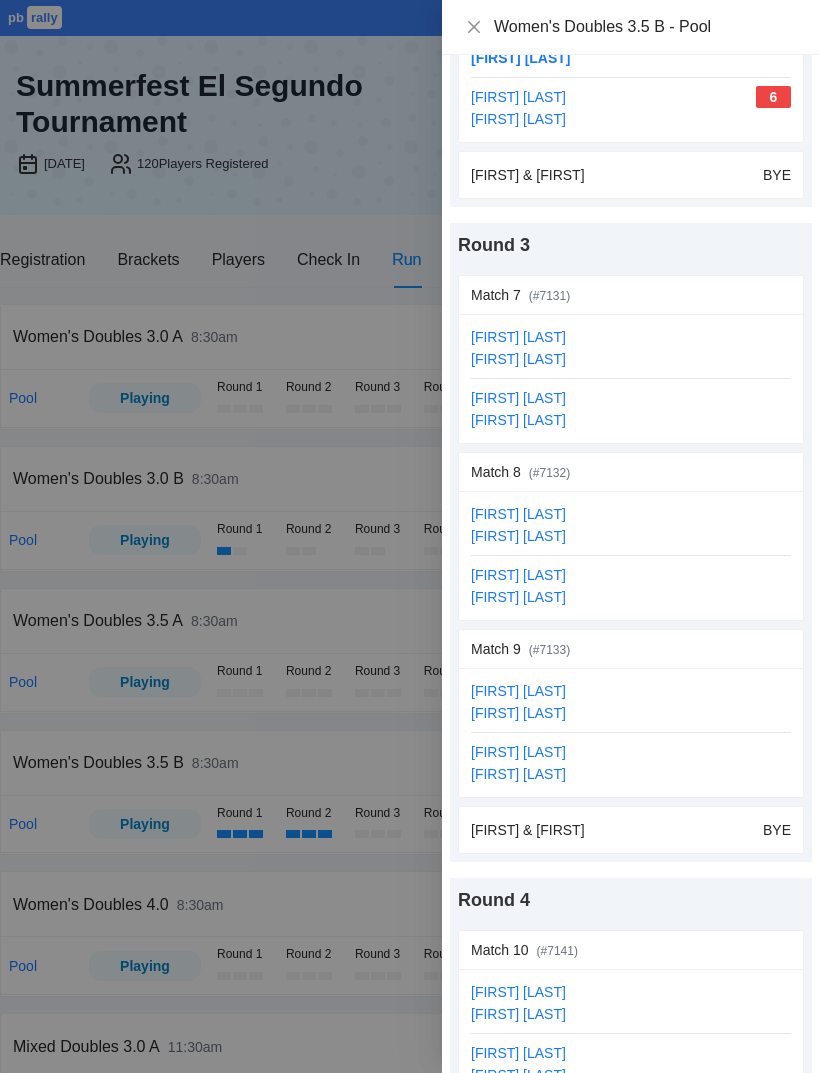 click at bounding box center [410, 536] 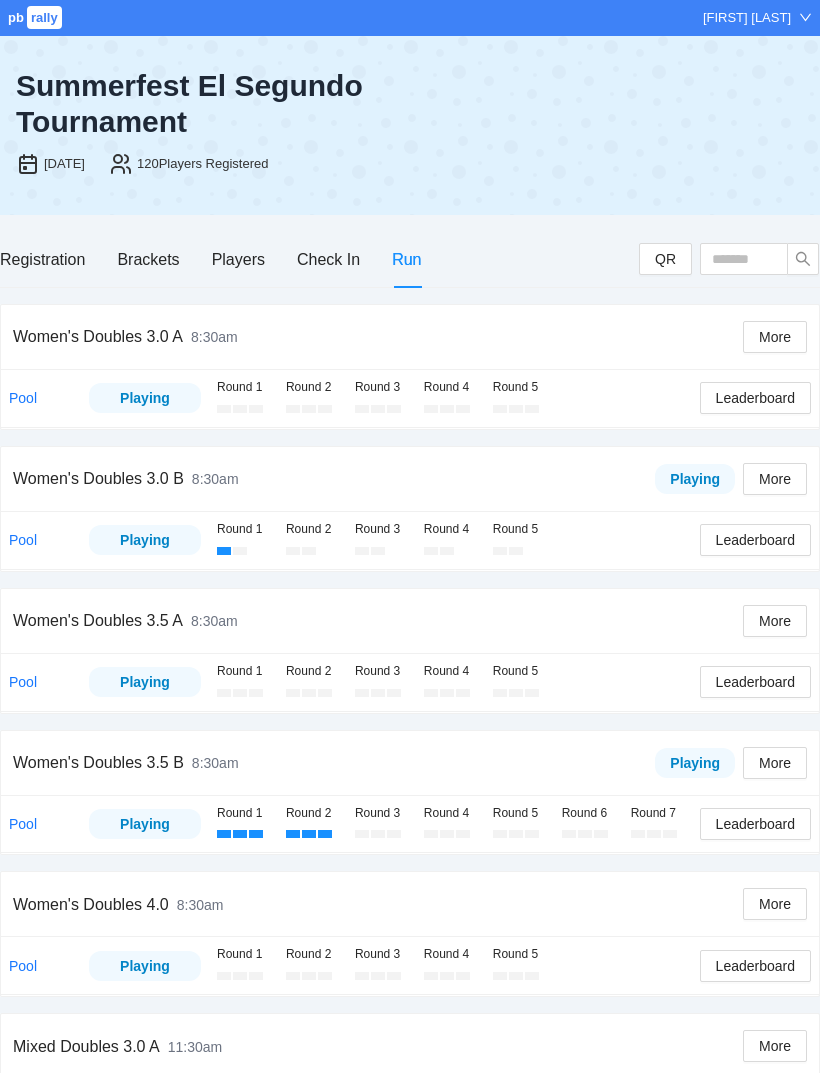 click on "Leaderboard" at bounding box center [755, 824] 